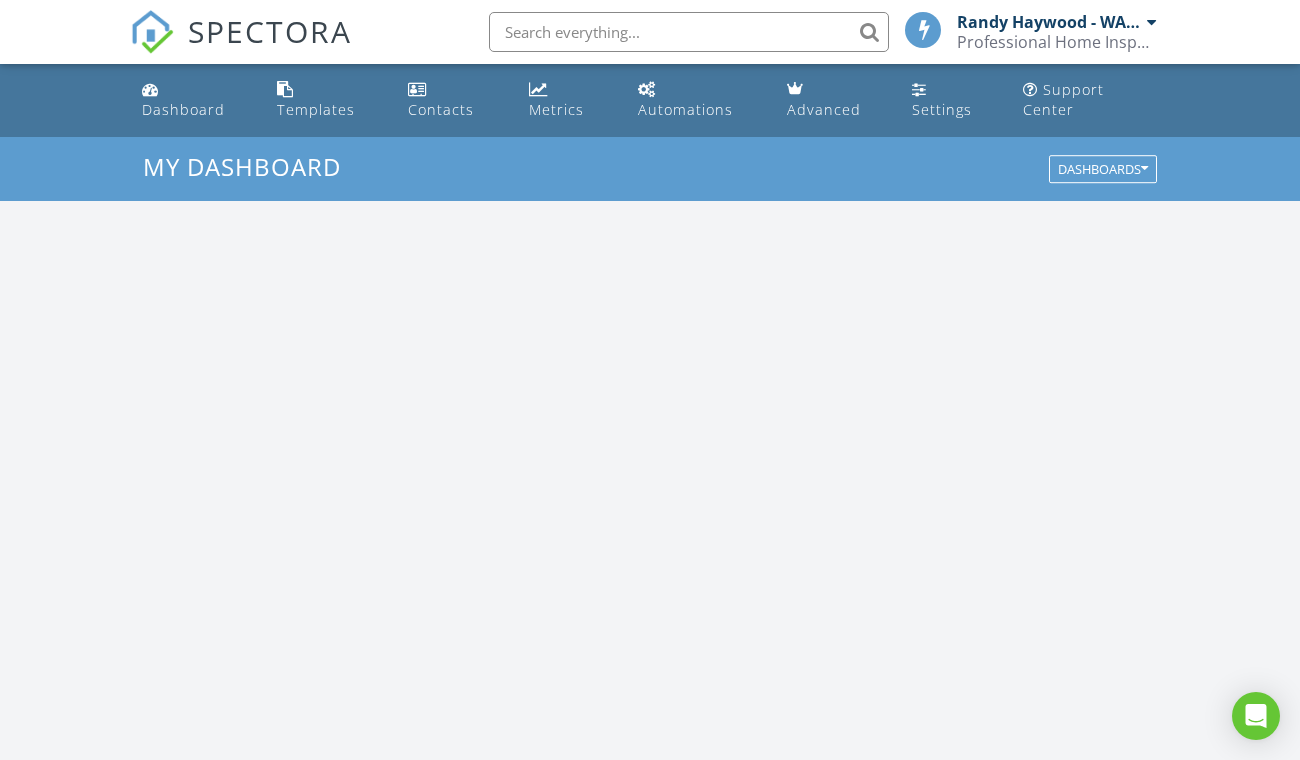 scroll, scrollTop: 2054, scrollLeft: 0, axis: vertical 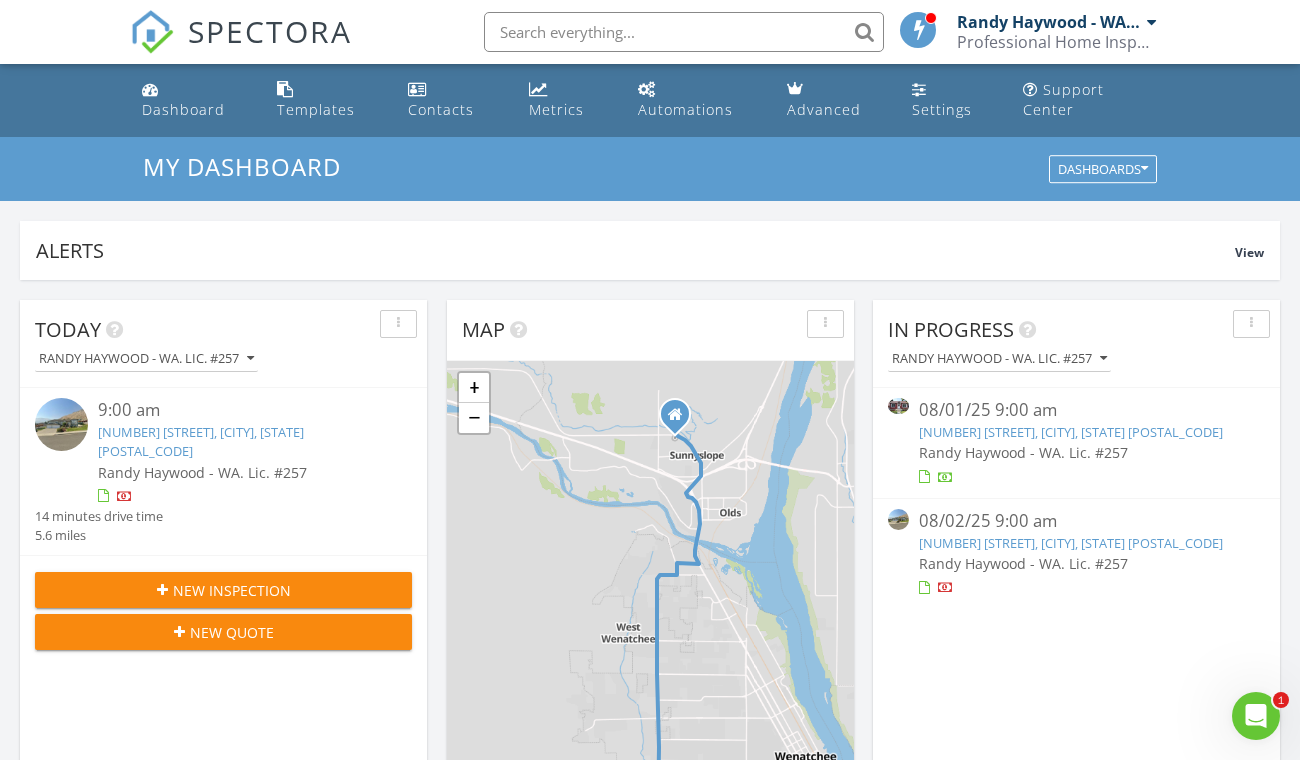 click on "[NUMBER] [STREET], [CITY], [STATE] [POSTAL_CODE]" at bounding box center [1071, 432] 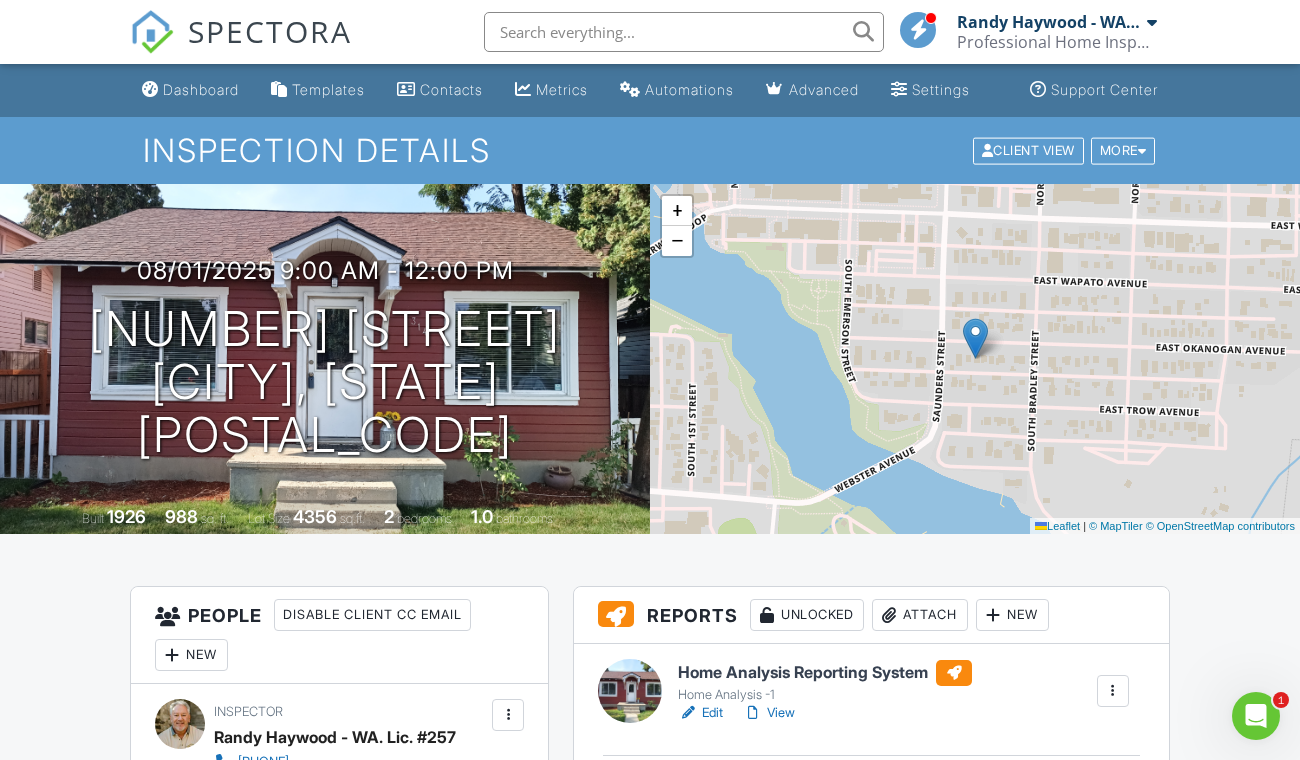 scroll, scrollTop: 0, scrollLeft: 0, axis: both 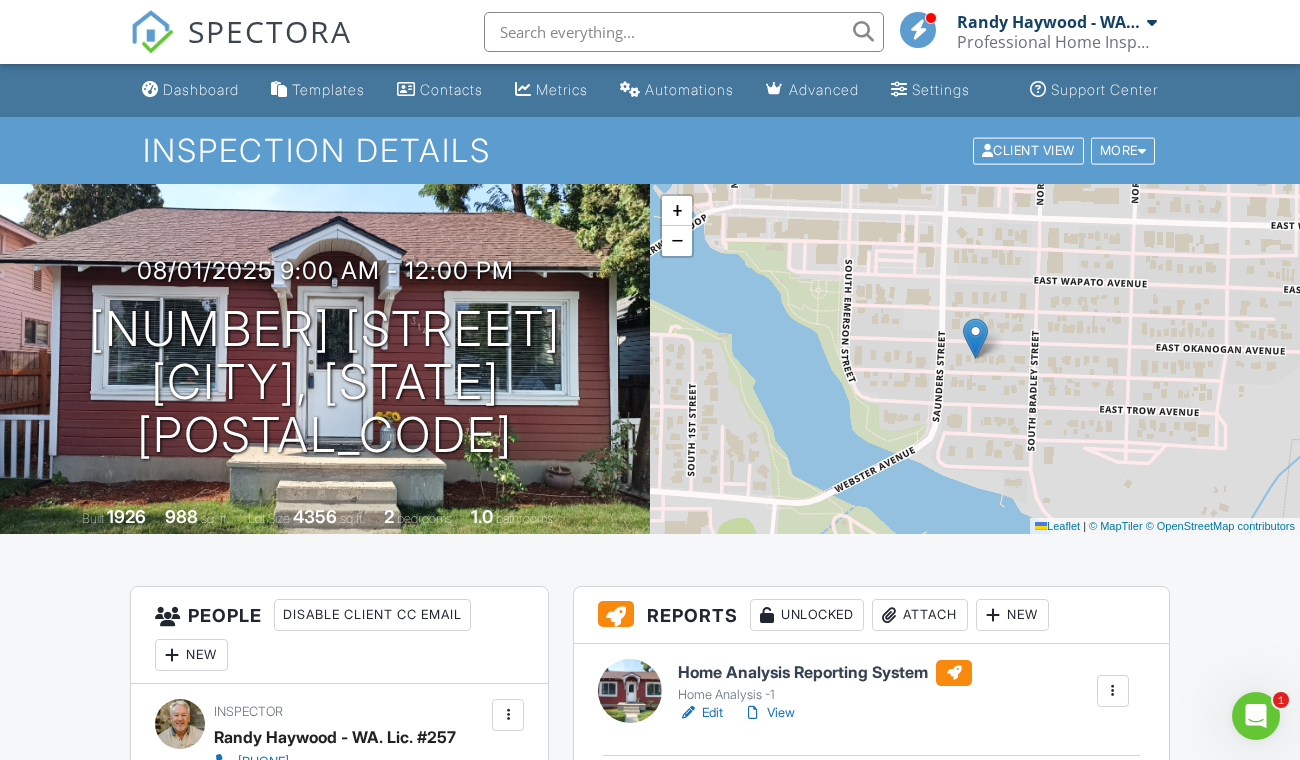 click on "Edit" at bounding box center (700, 713) 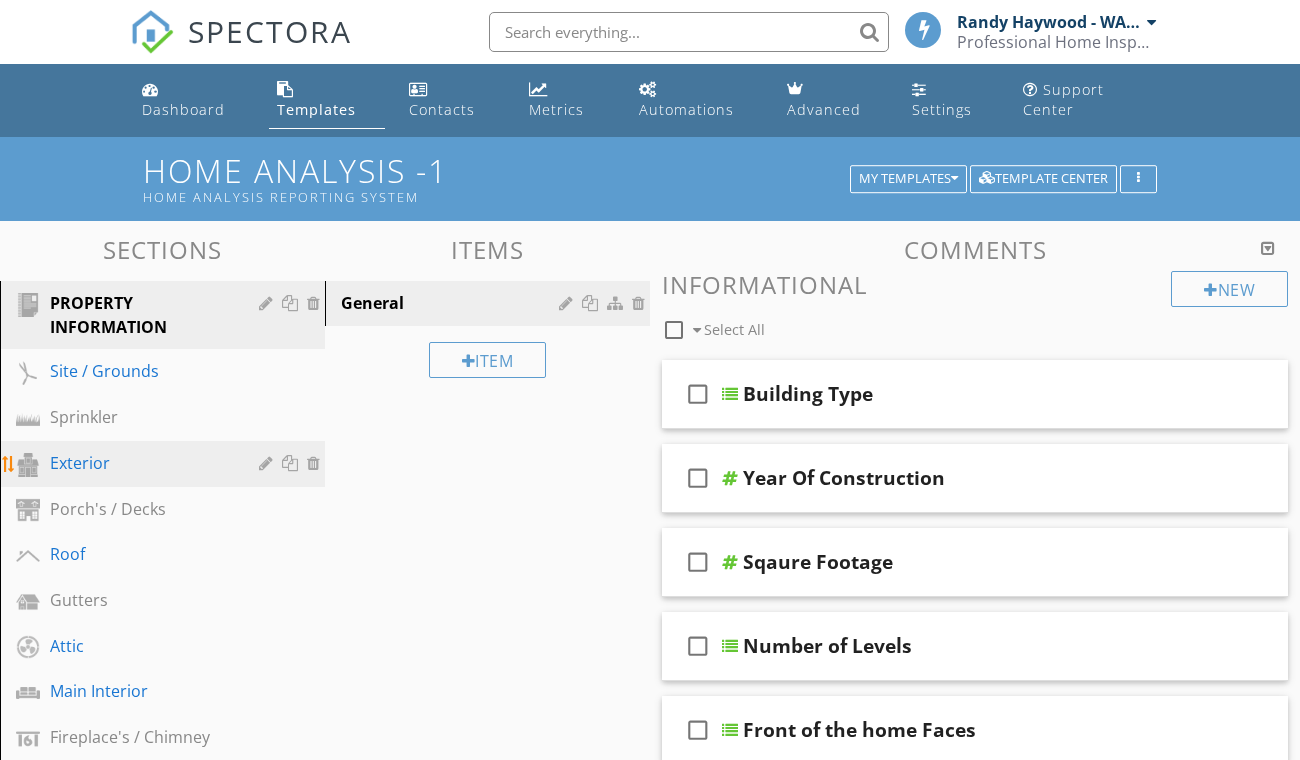 scroll, scrollTop: 0, scrollLeft: 0, axis: both 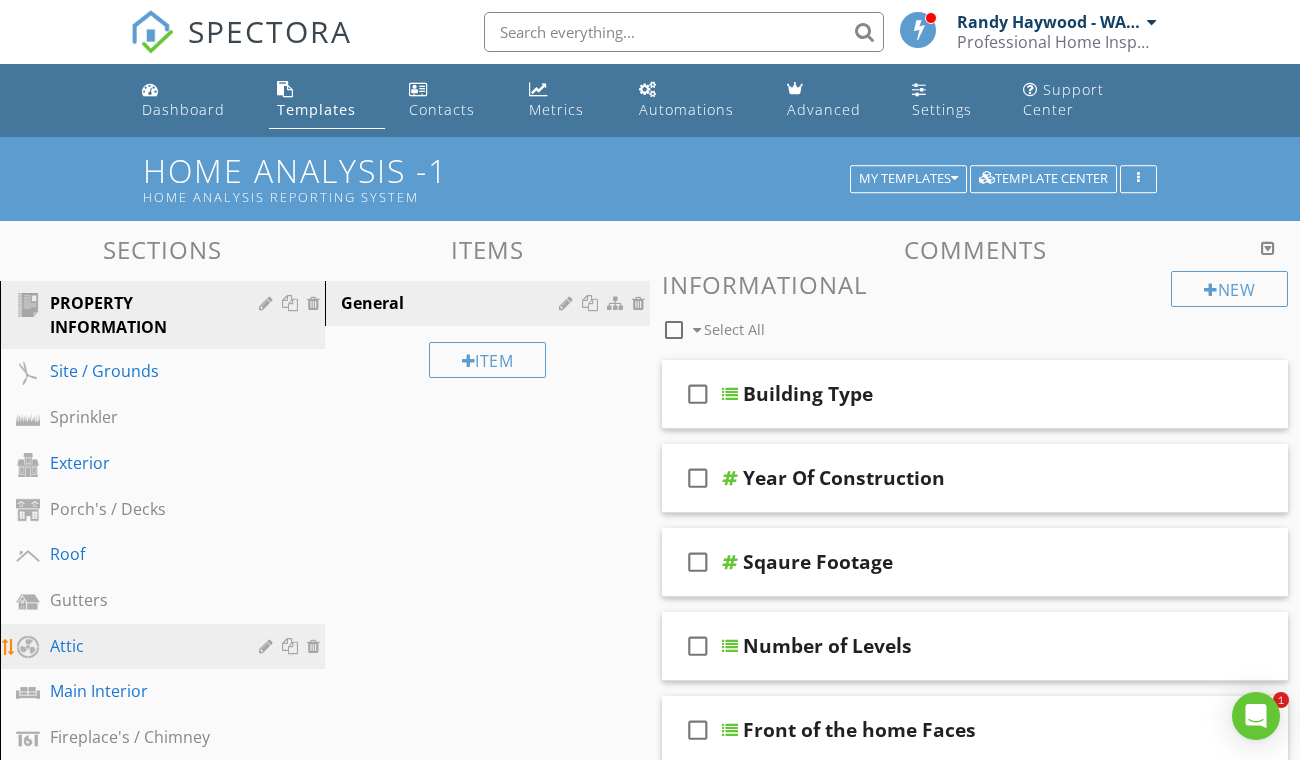 click on "Attic" at bounding box center (140, 646) 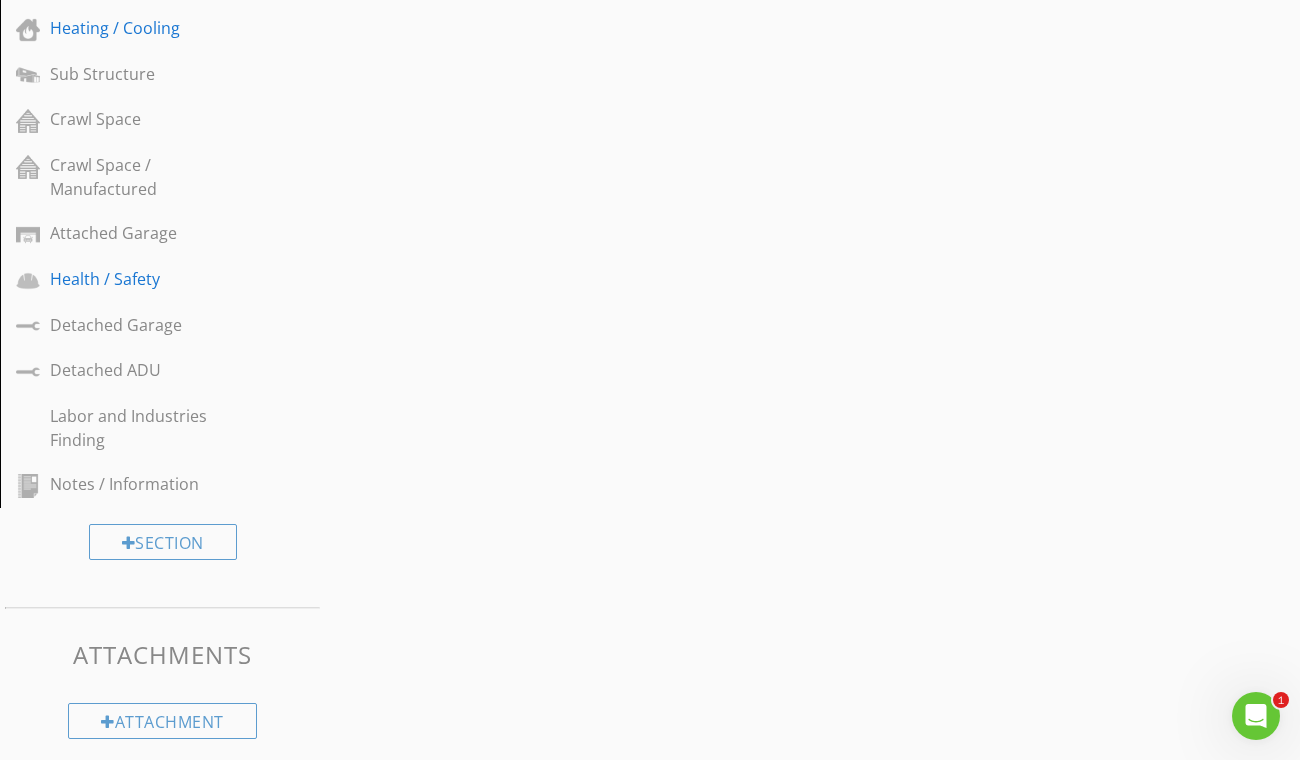 scroll, scrollTop: 0, scrollLeft: 0, axis: both 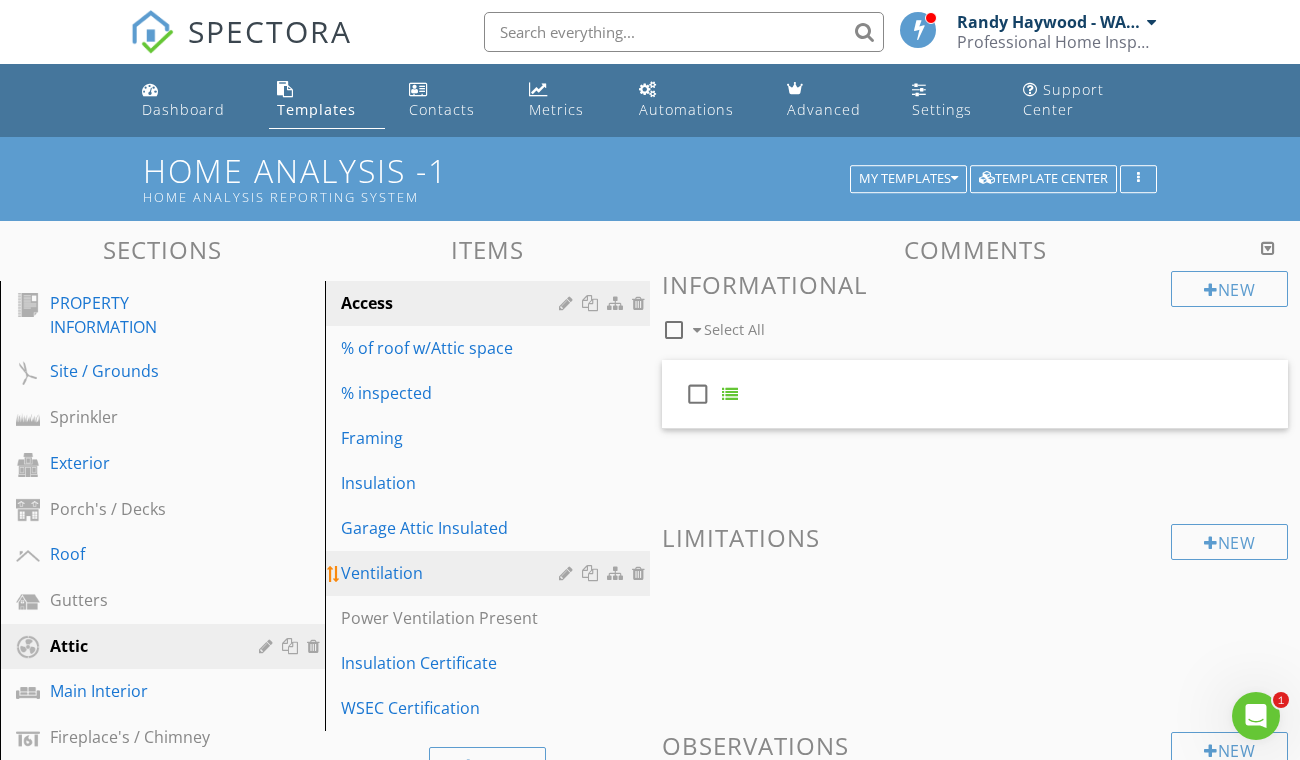 click on "Ventilation" at bounding box center (453, 573) 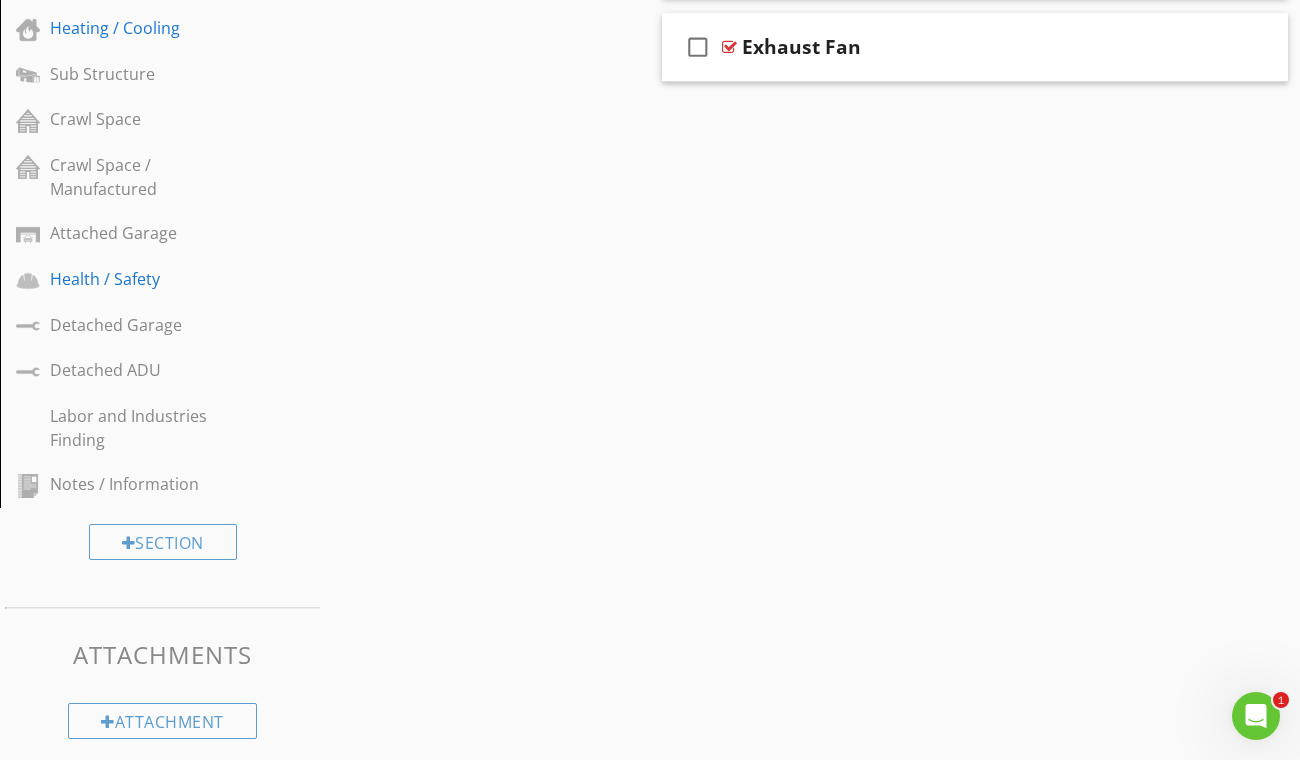 scroll, scrollTop: 0, scrollLeft: 0, axis: both 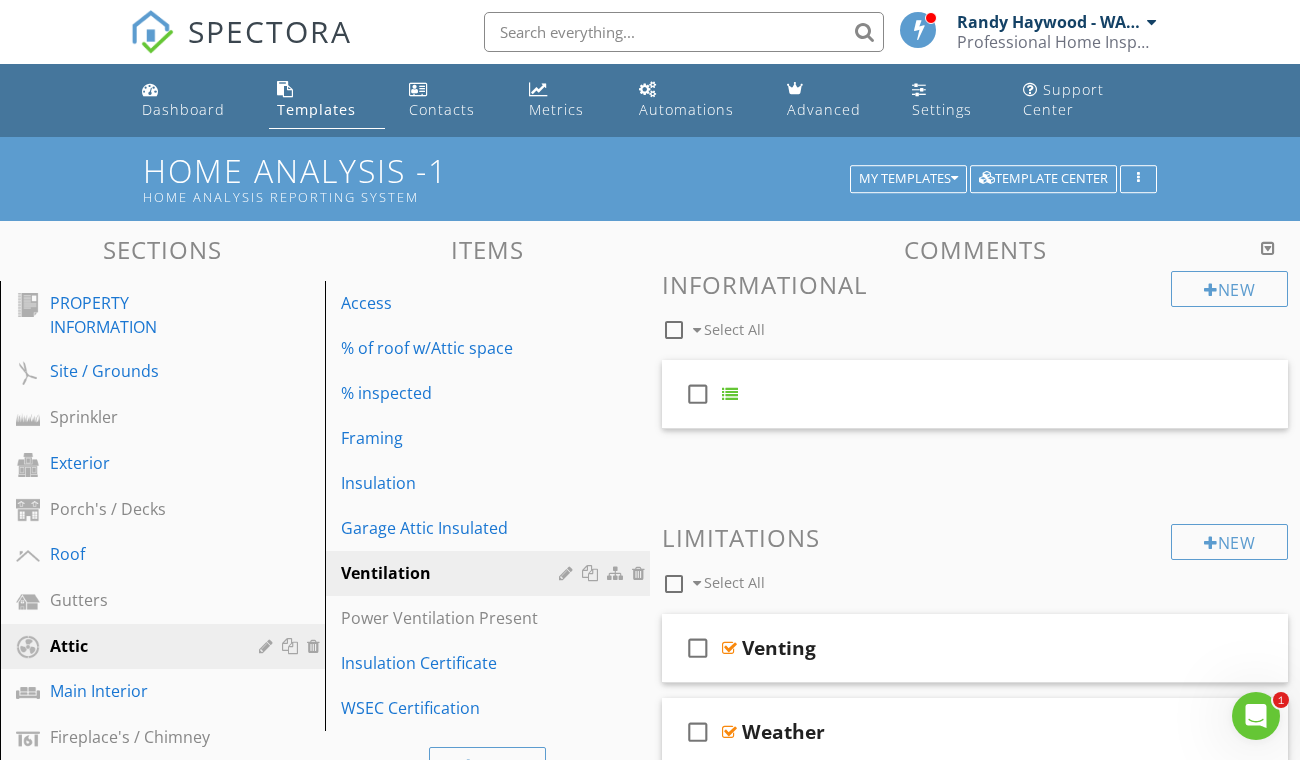 click on "Limitations" at bounding box center [975, 537] 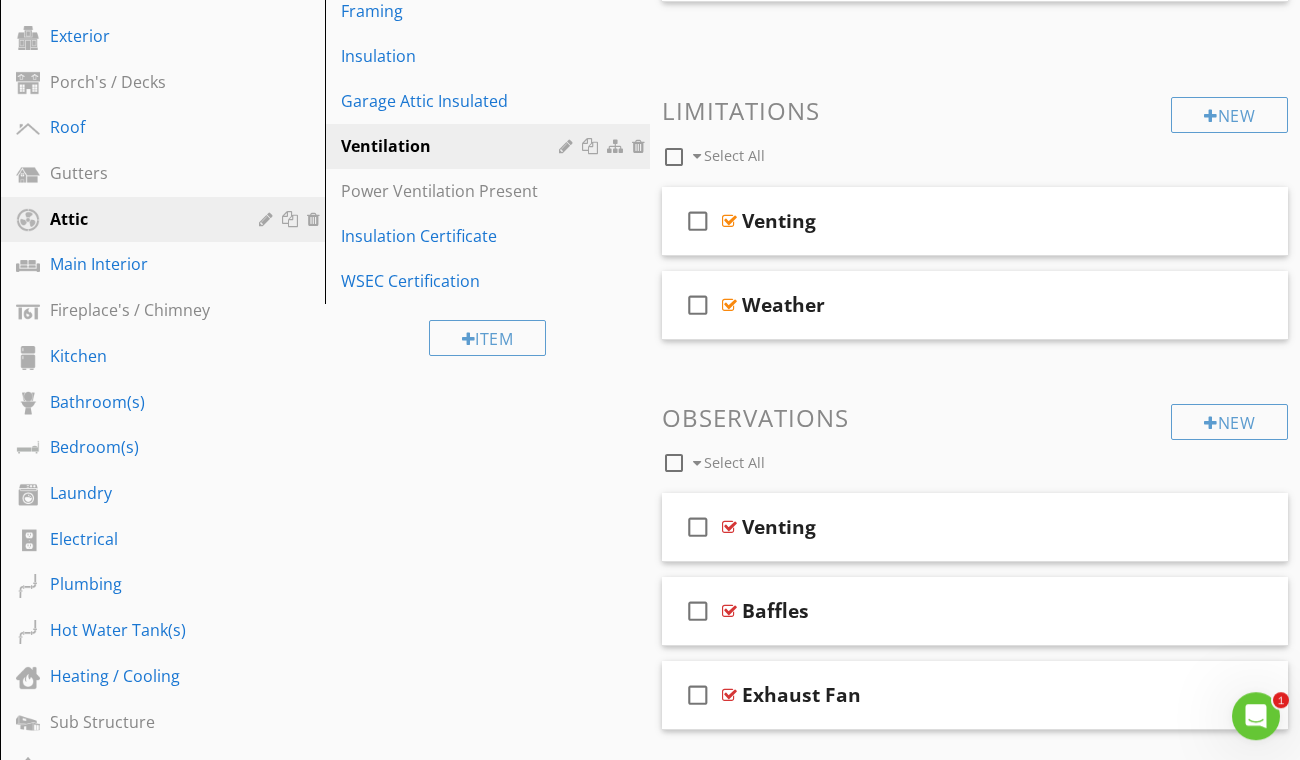 scroll, scrollTop: 443, scrollLeft: 0, axis: vertical 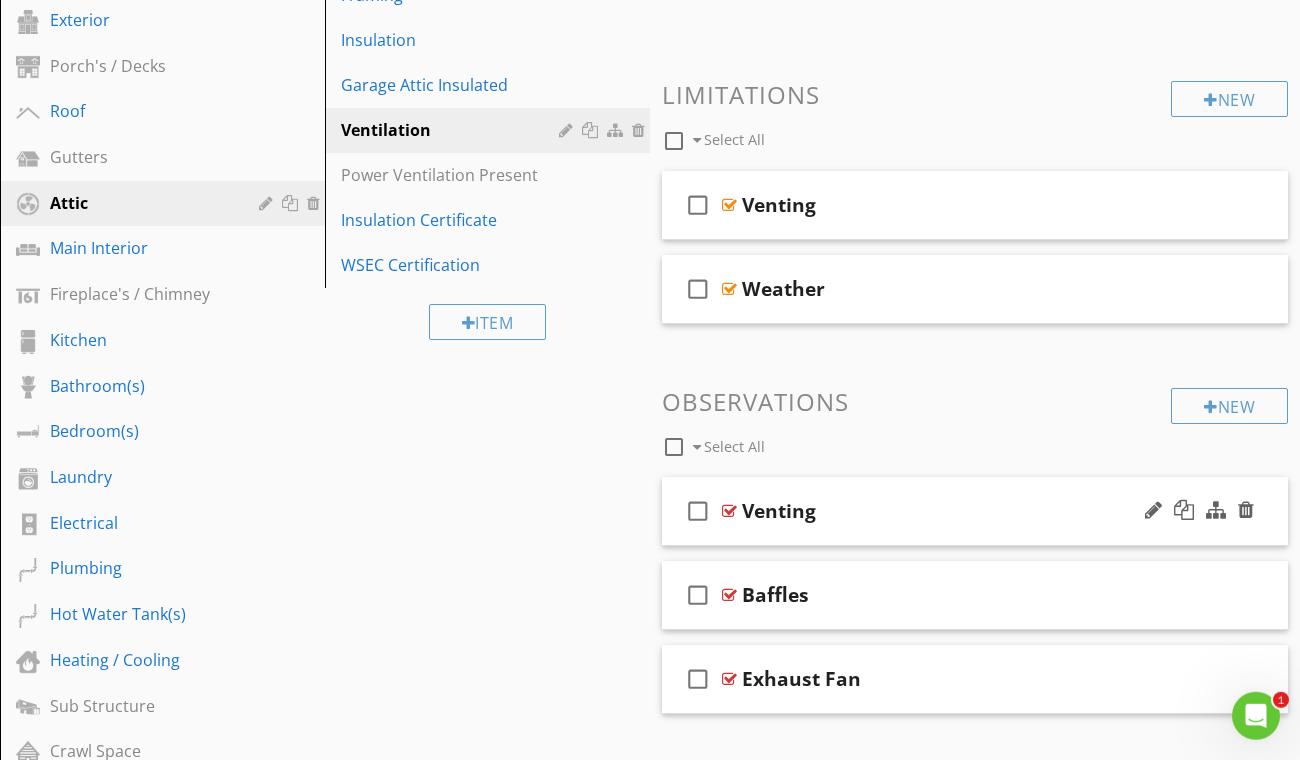click on "Venting" at bounding box center (962, 511) 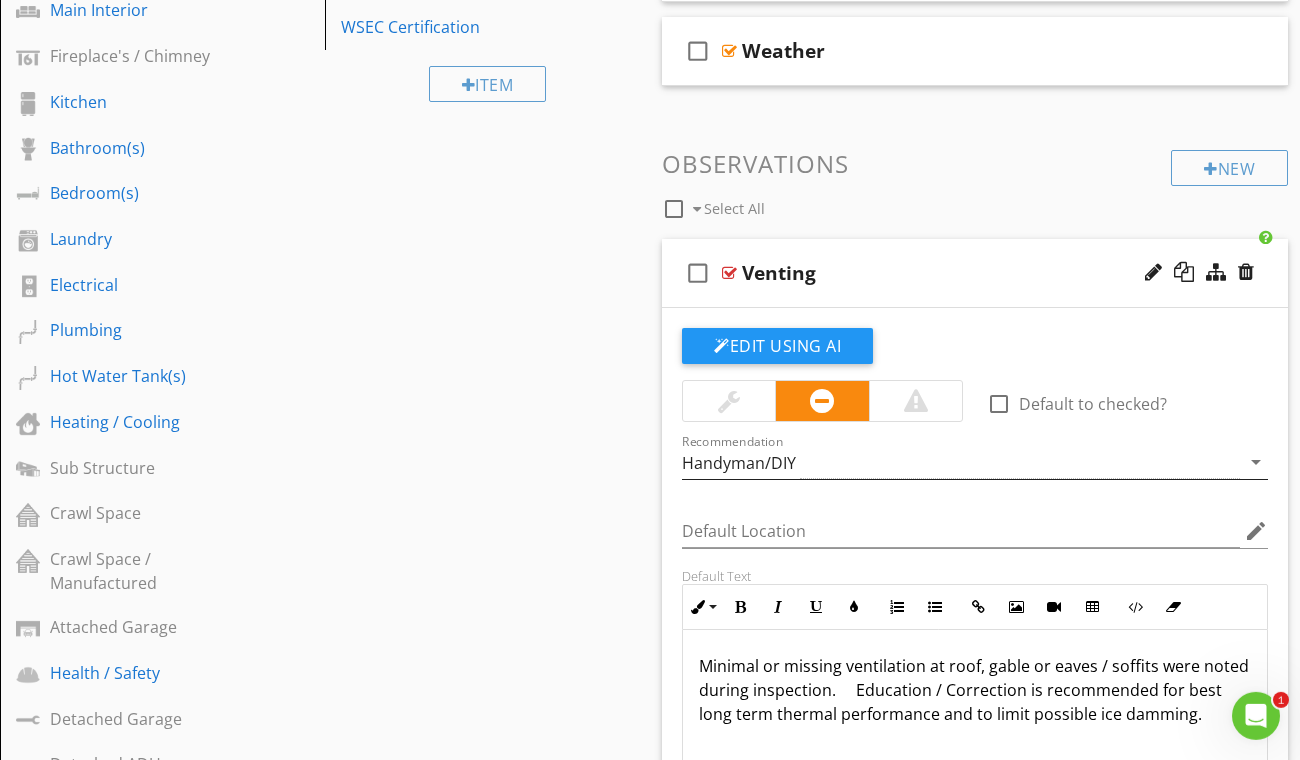 scroll, scrollTop: 659, scrollLeft: 0, axis: vertical 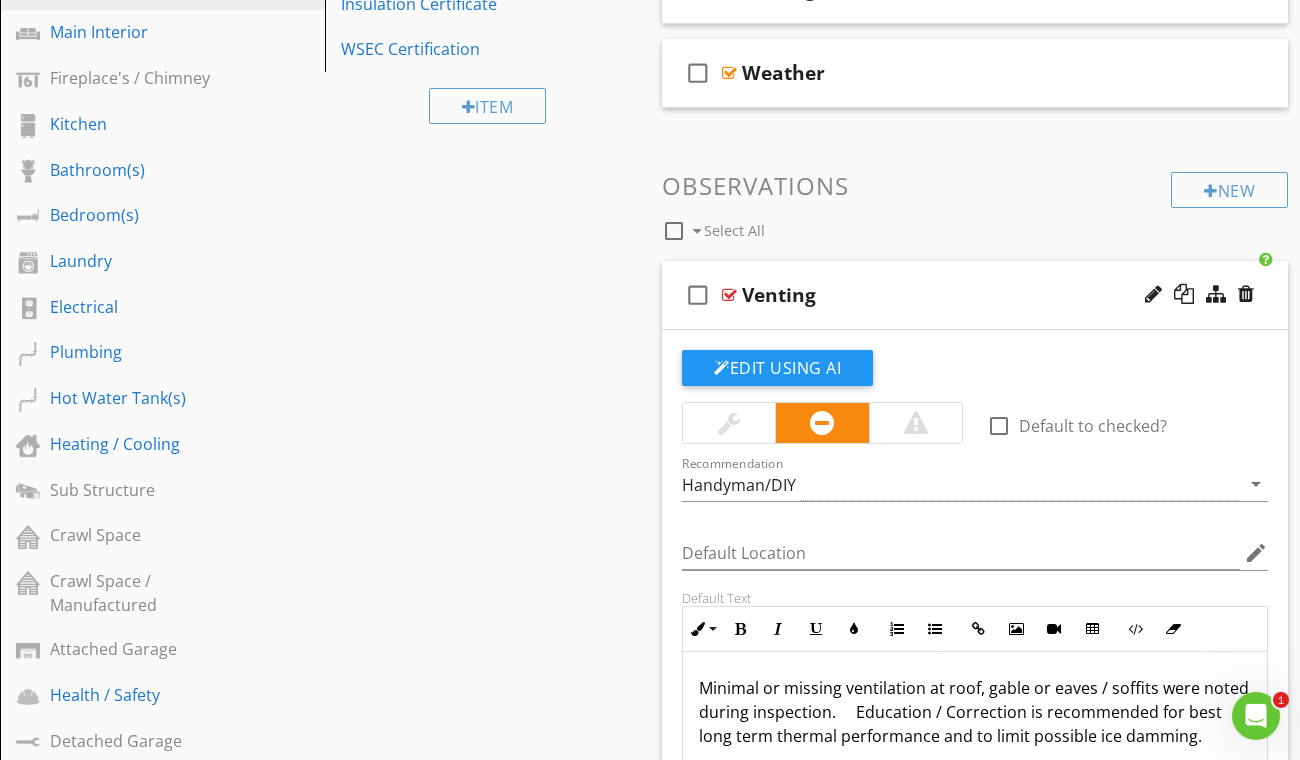 click on "Venting" at bounding box center [962, 295] 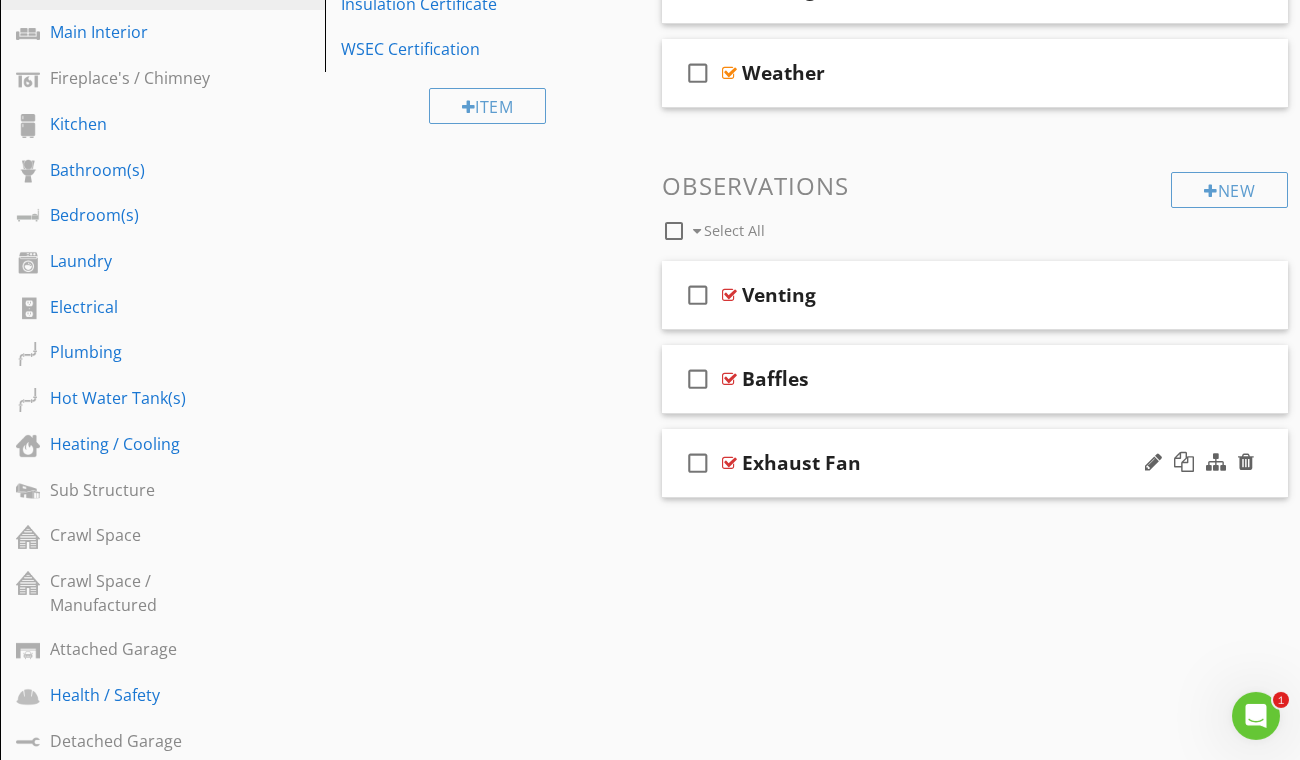 click on "Exhaust Fan" at bounding box center [962, 463] 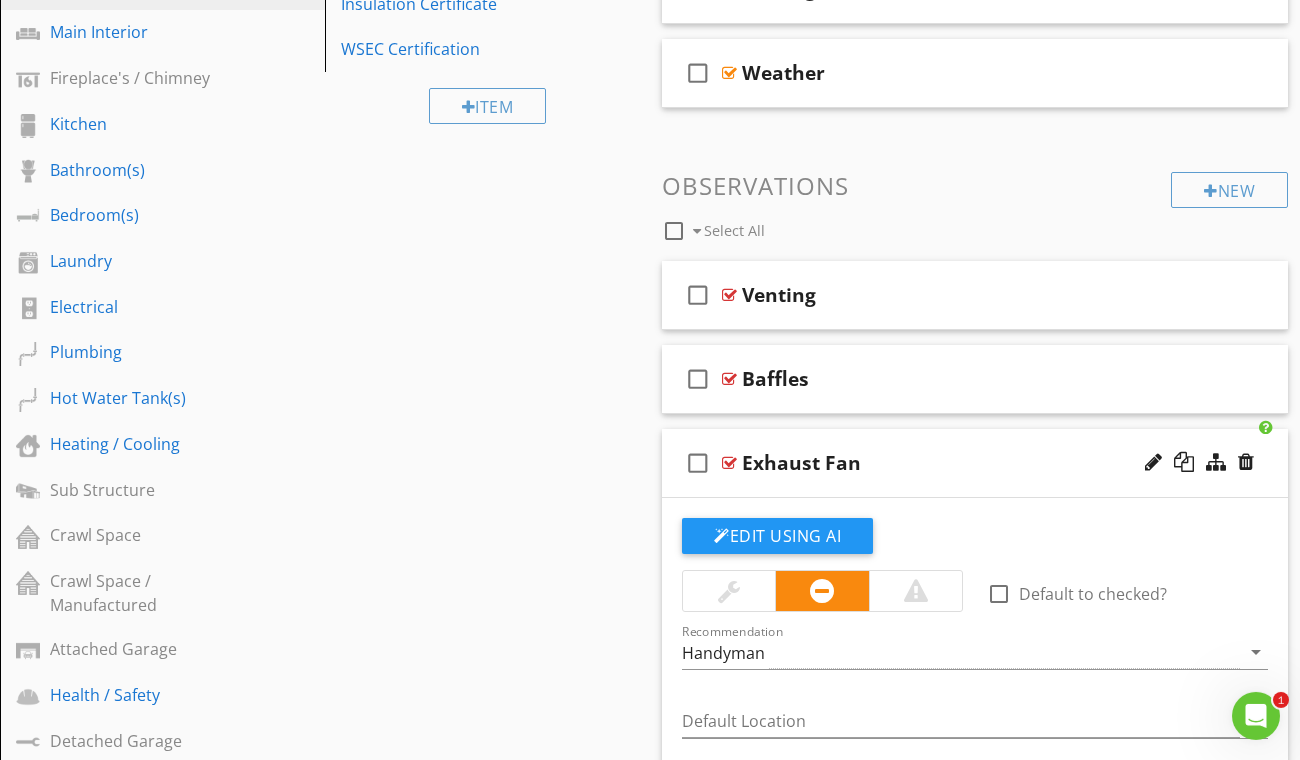 click on "Exhaust Fan" at bounding box center [962, 463] 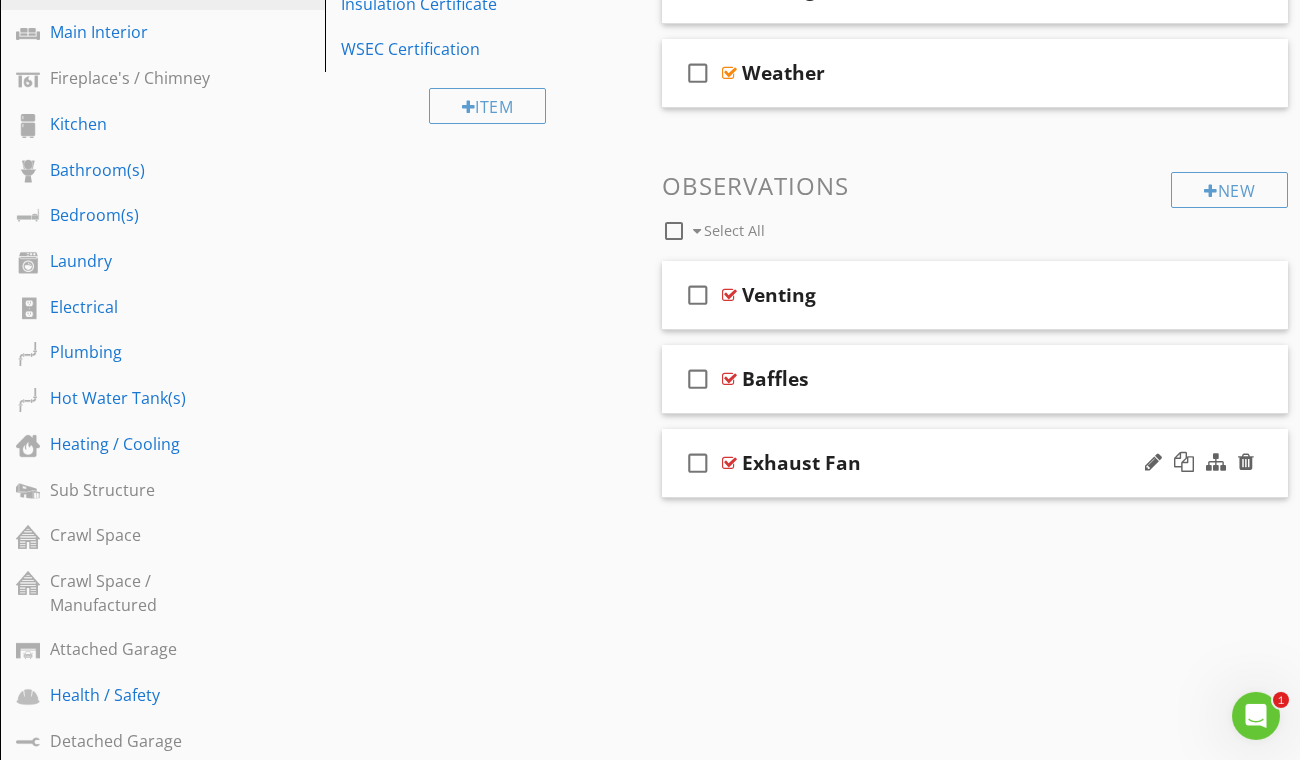 click on "Exhaust Fan" at bounding box center [801, 463] 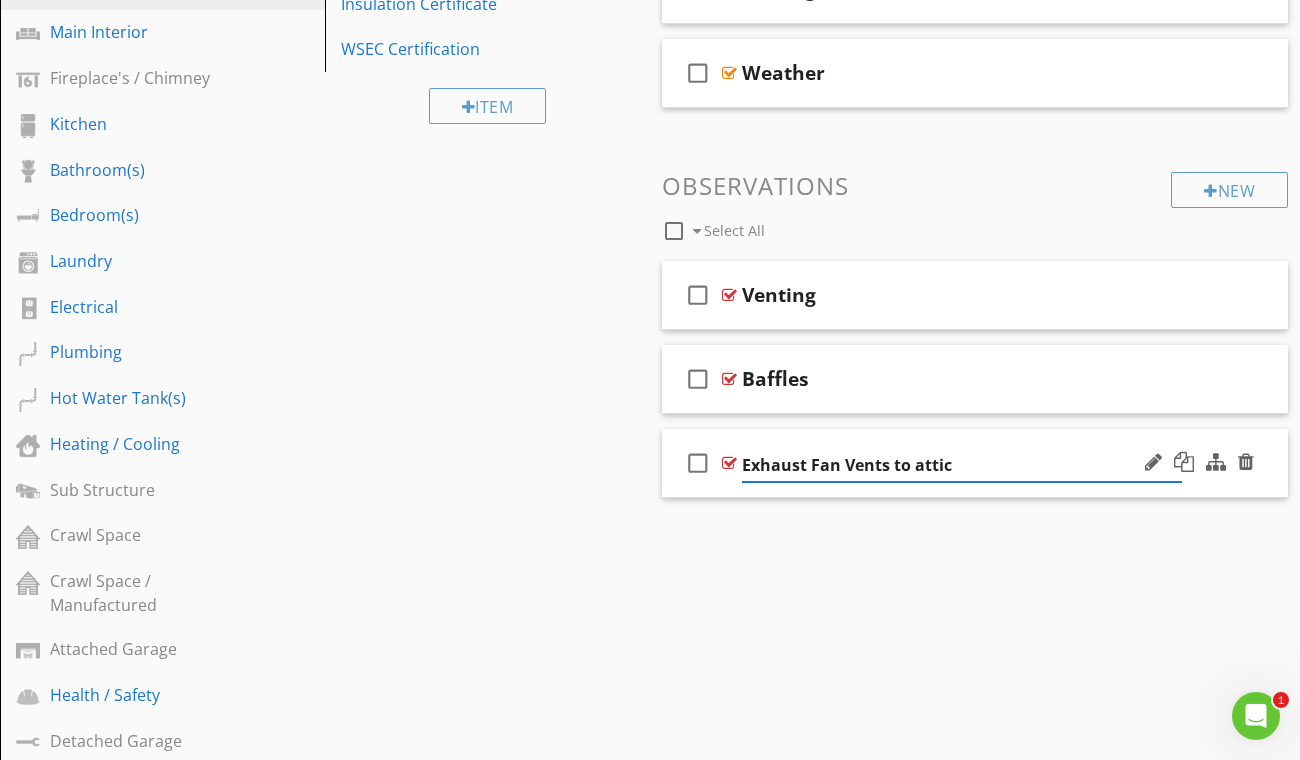 type on "Exhaust Fan Vents to attic" 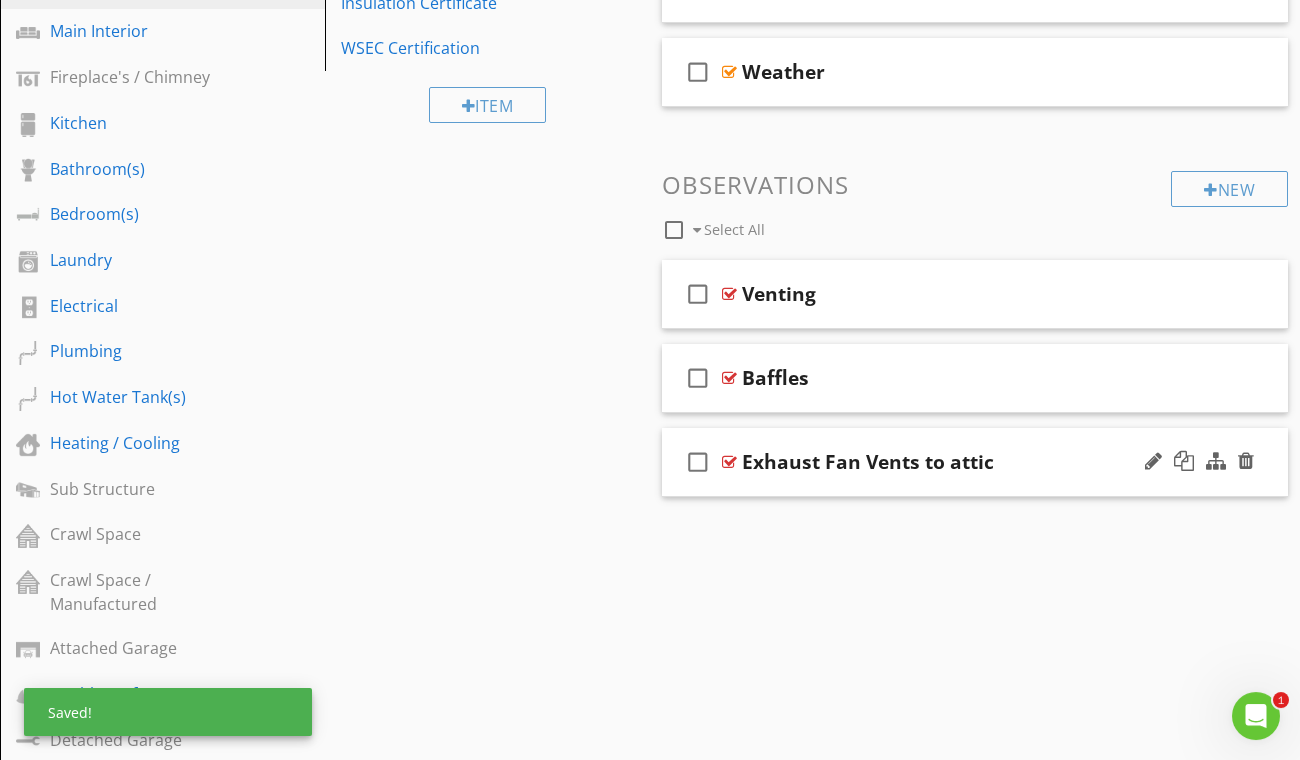 scroll, scrollTop: 661, scrollLeft: 0, axis: vertical 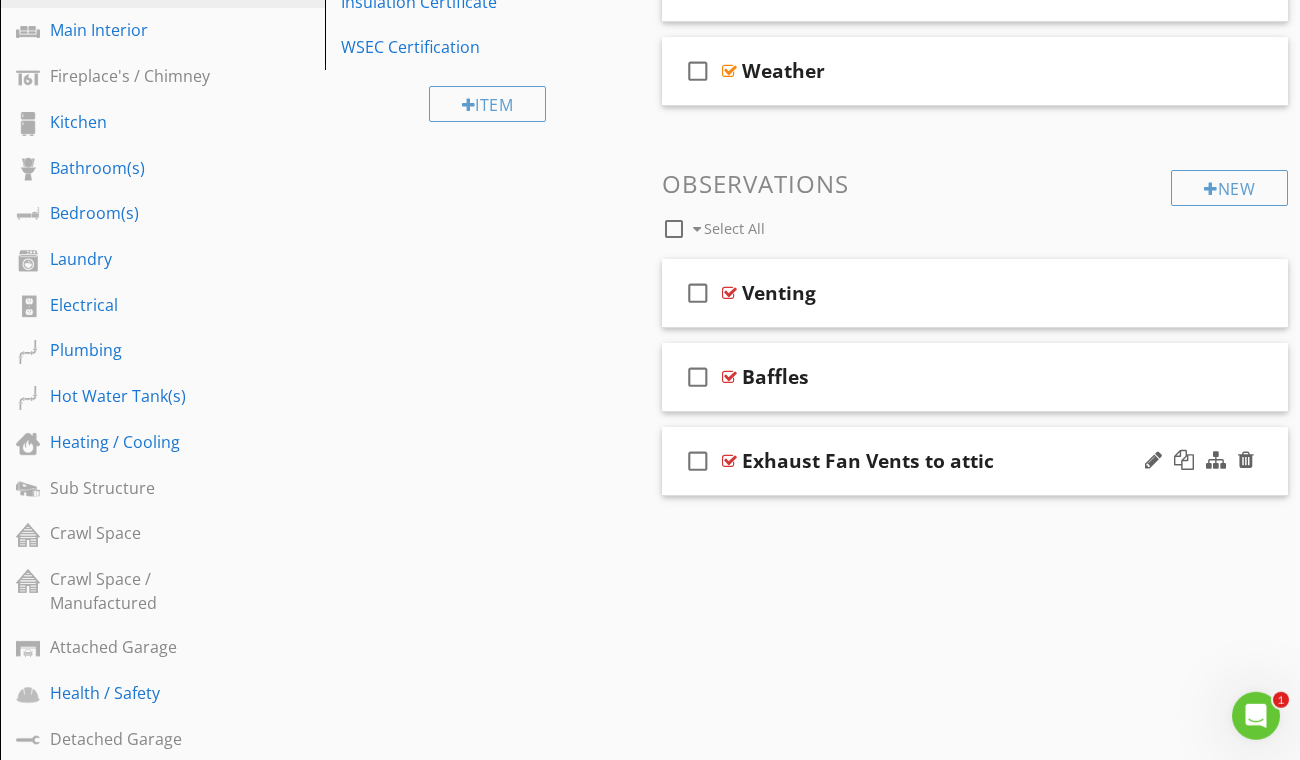 click on "Exhaust Fan Vents to attic" at bounding box center (962, 461) 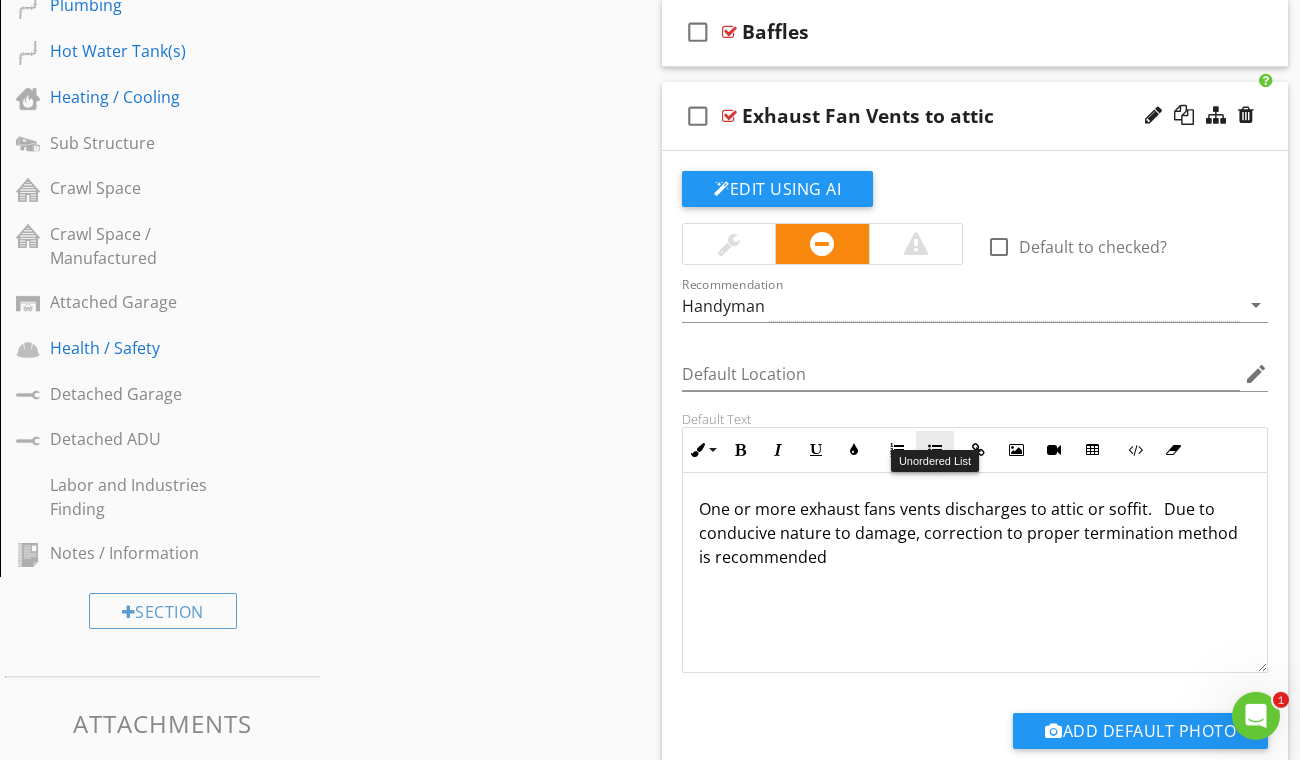 scroll, scrollTop: 1027, scrollLeft: 0, axis: vertical 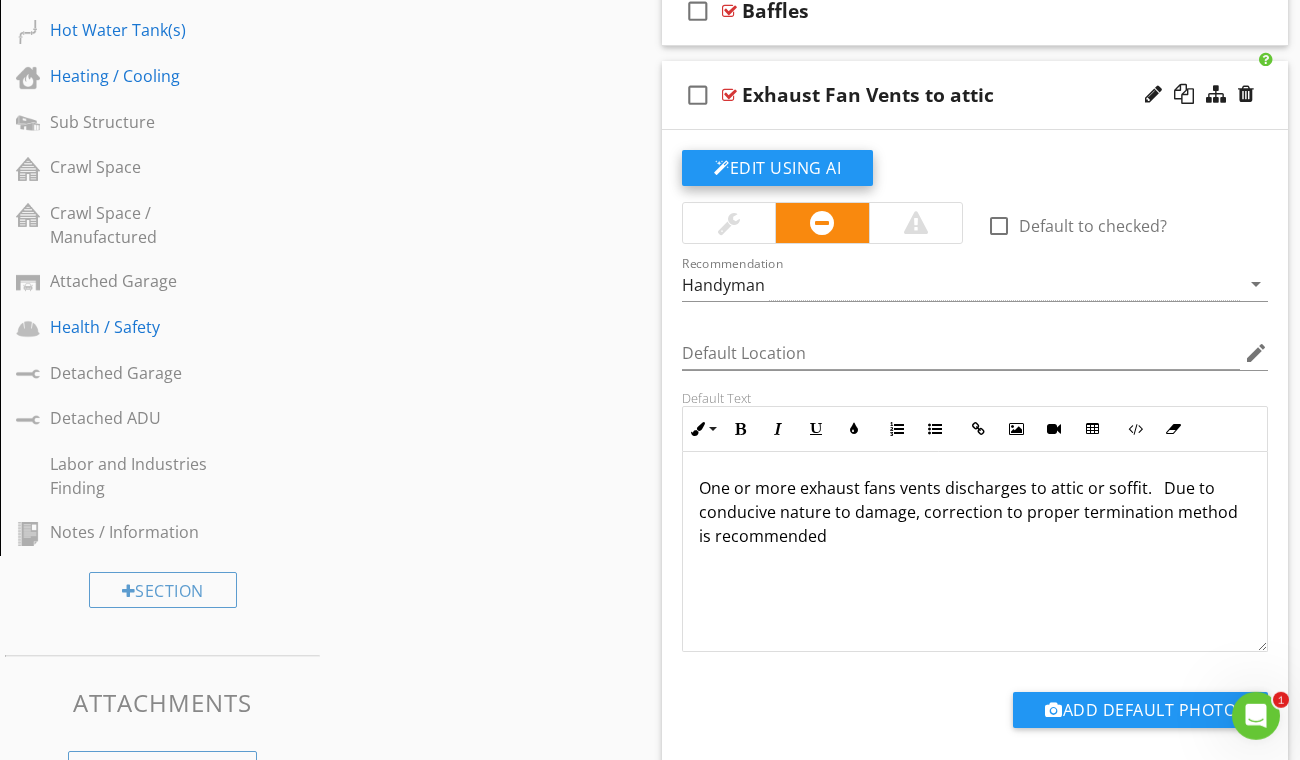 click on "Edit Using AI" at bounding box center (777, 168) 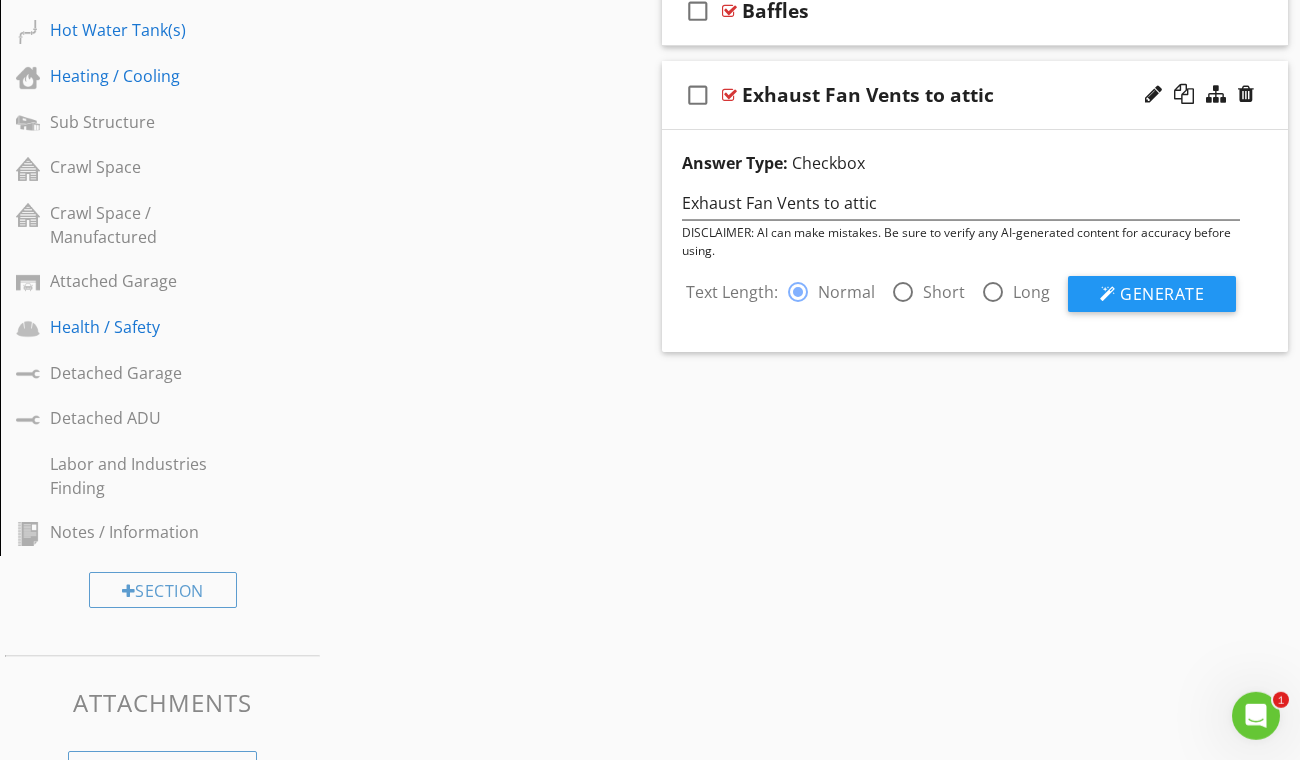 click at bounding box center (903, 292) 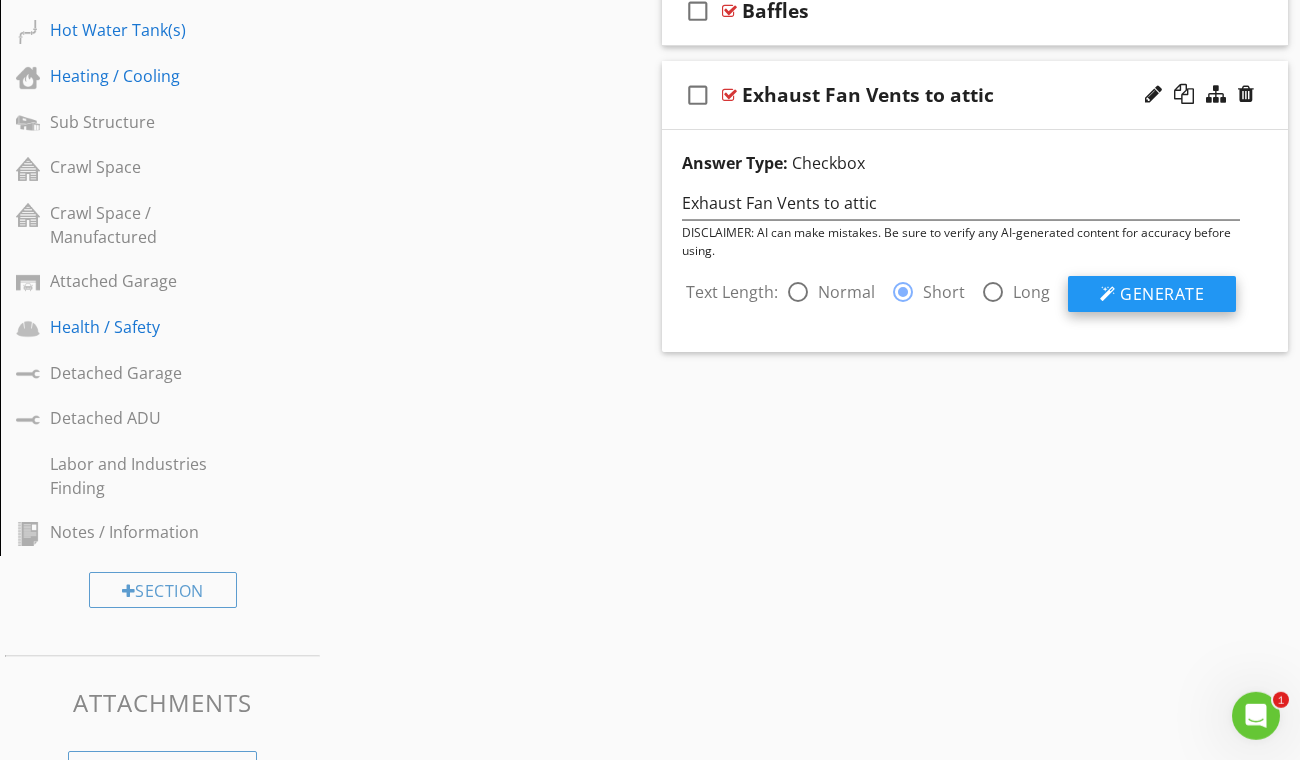 click on "Generate" at bounding box center (1162, 294) 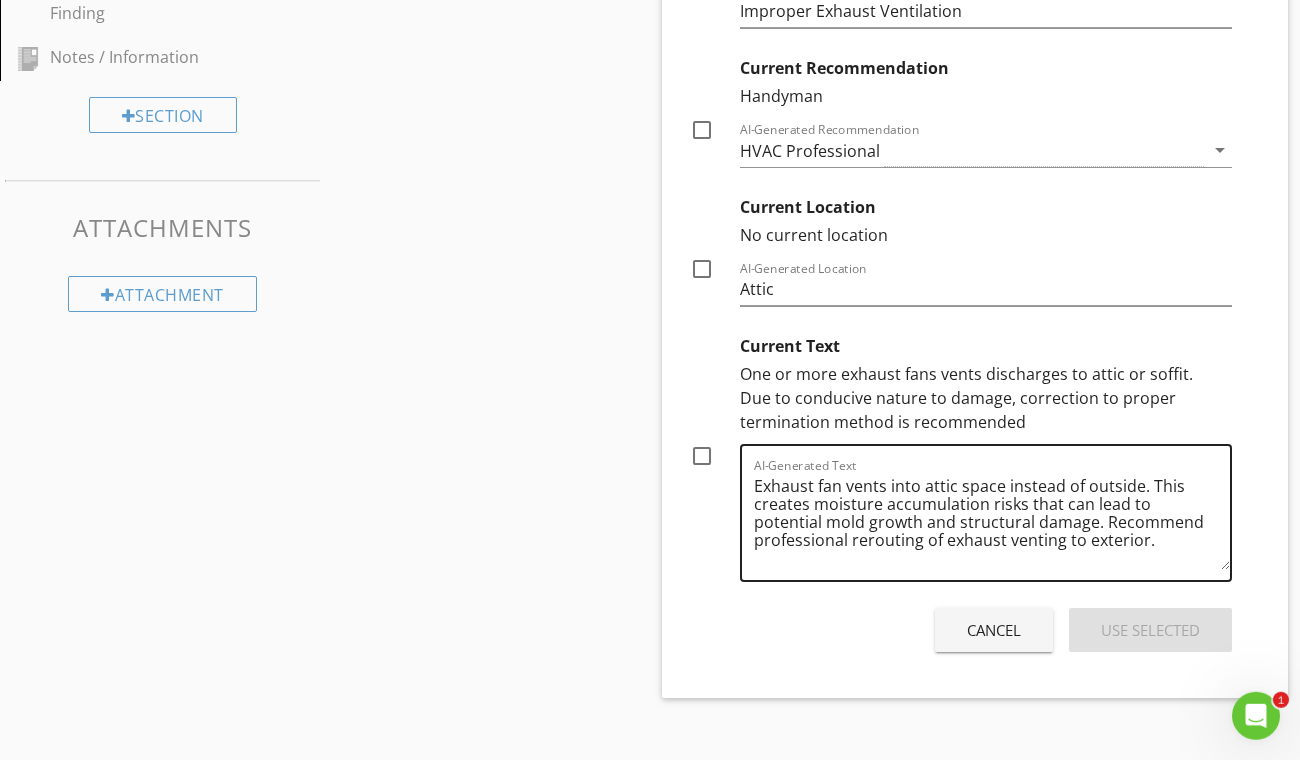 scroll, scrollTop: 1505, scrollLeft: 0, axis: vertical 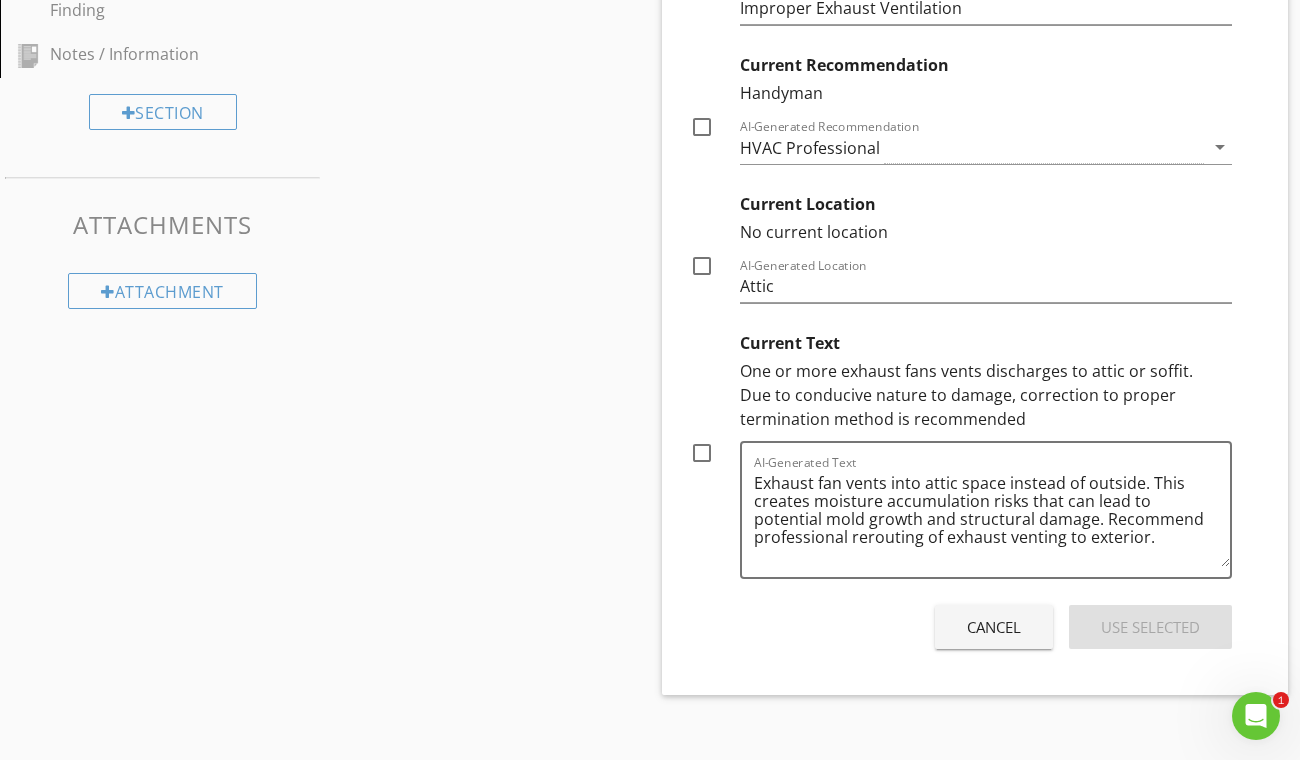 click at bounding box center [702, 453] 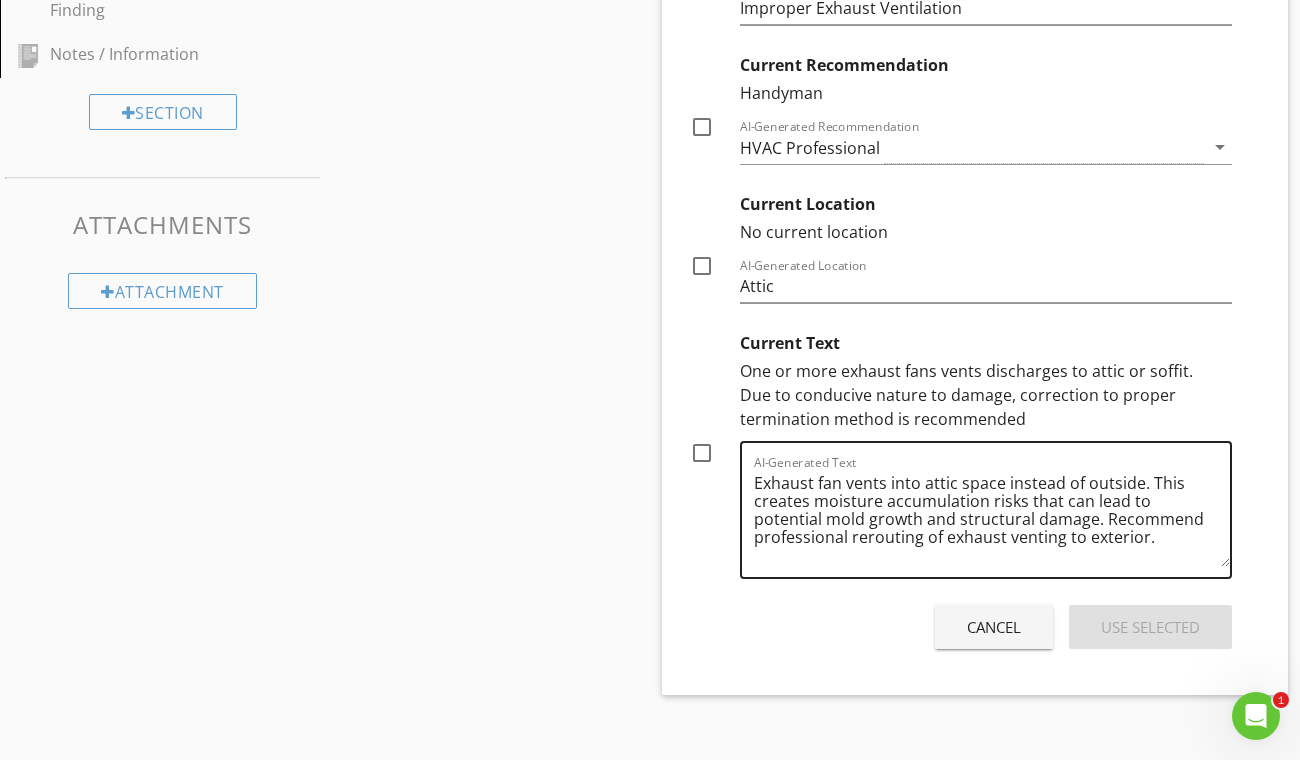 checkbox on "true" 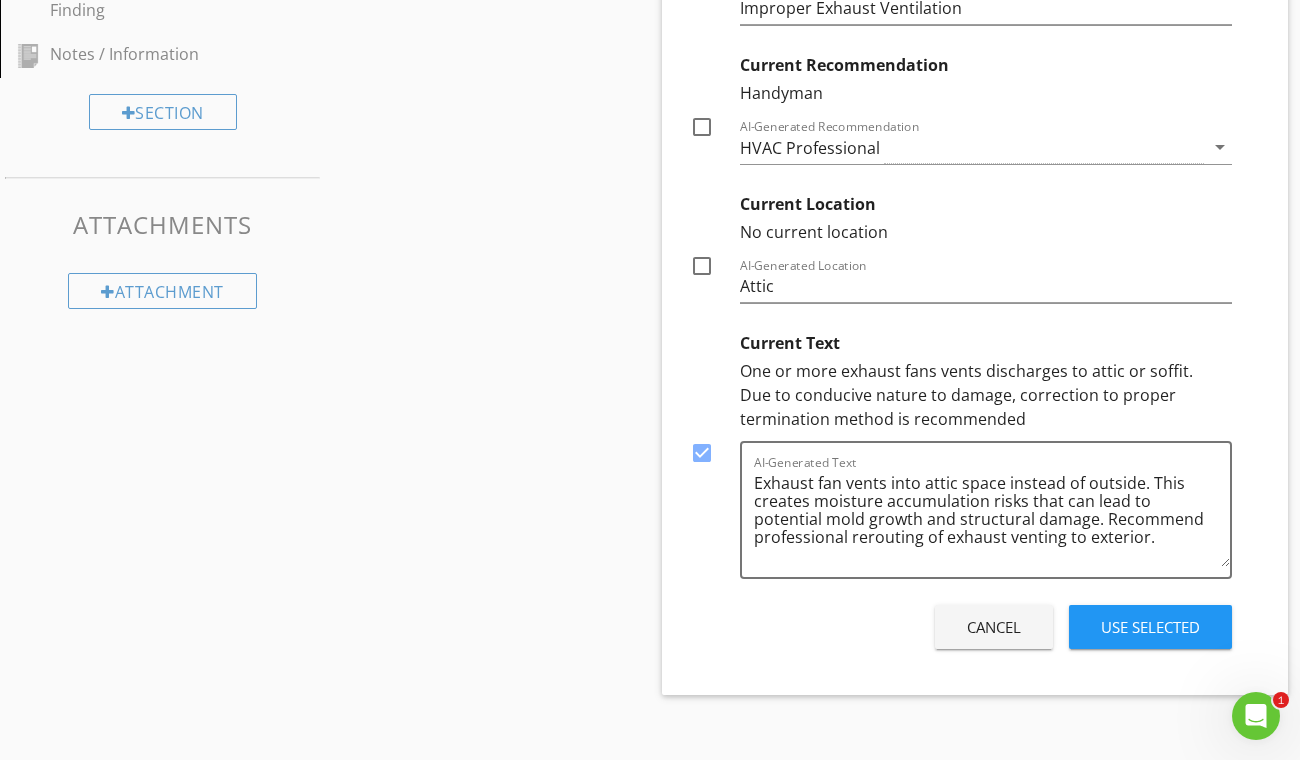 click on "Use Selected" at bounding box center [1150, 627] 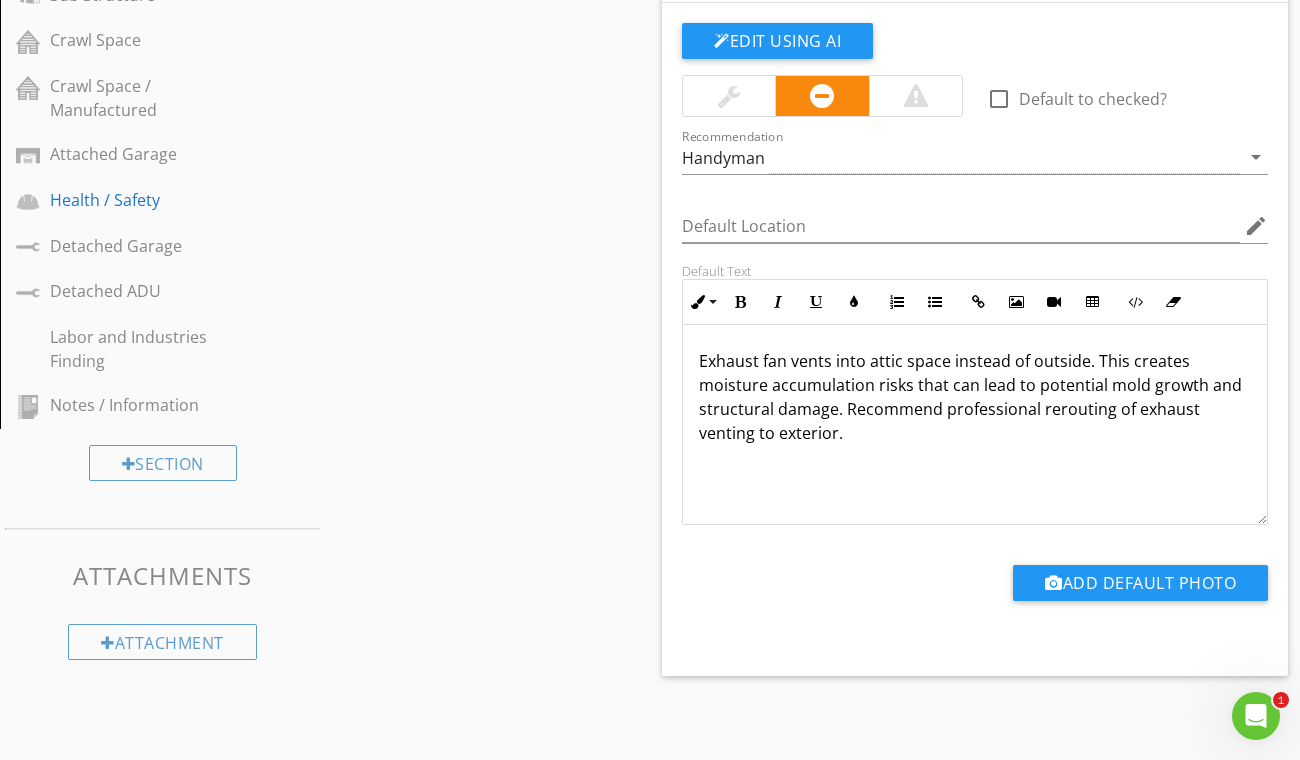 scroll, scrollTop: 1075, scrollLeft: 0, axis: vertical 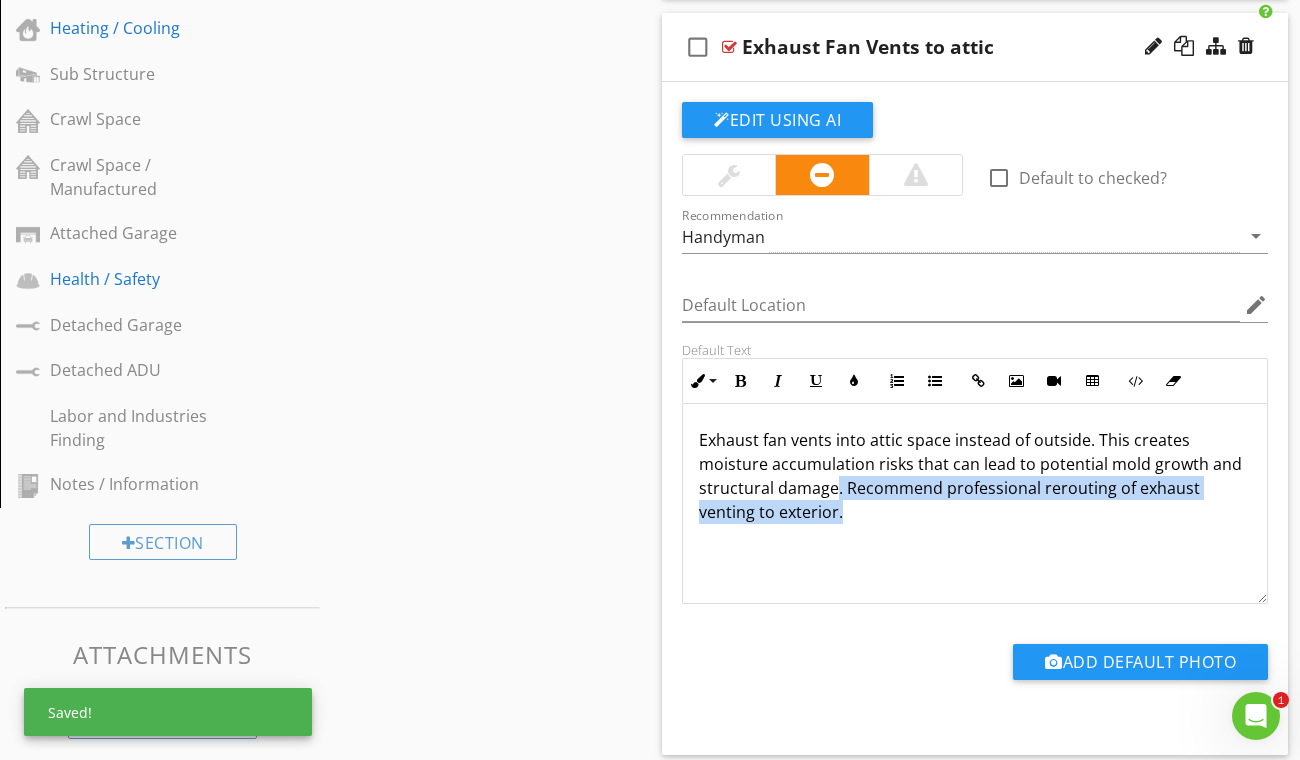 drag, startPoint x: 838, startPoint y: 468, endPoint x: 1150, endPoint y: 524, distance: 316.9858 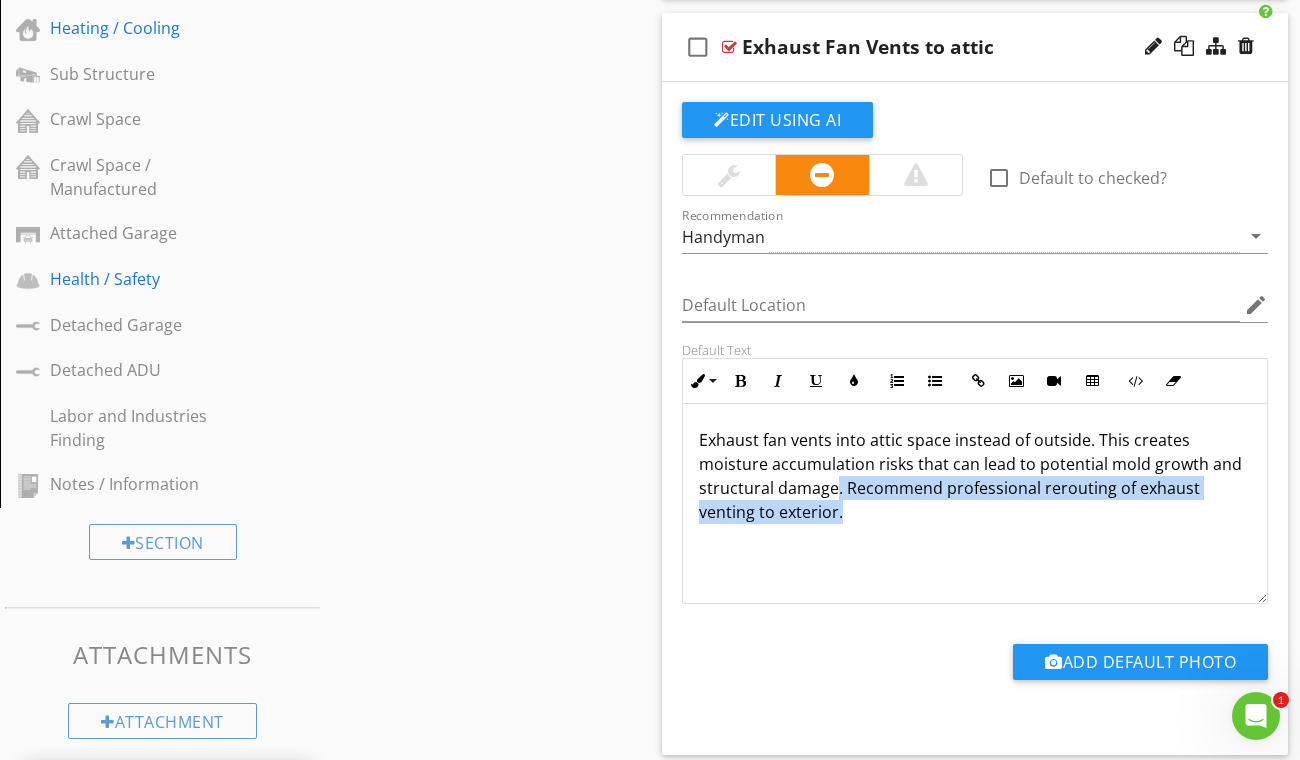 type 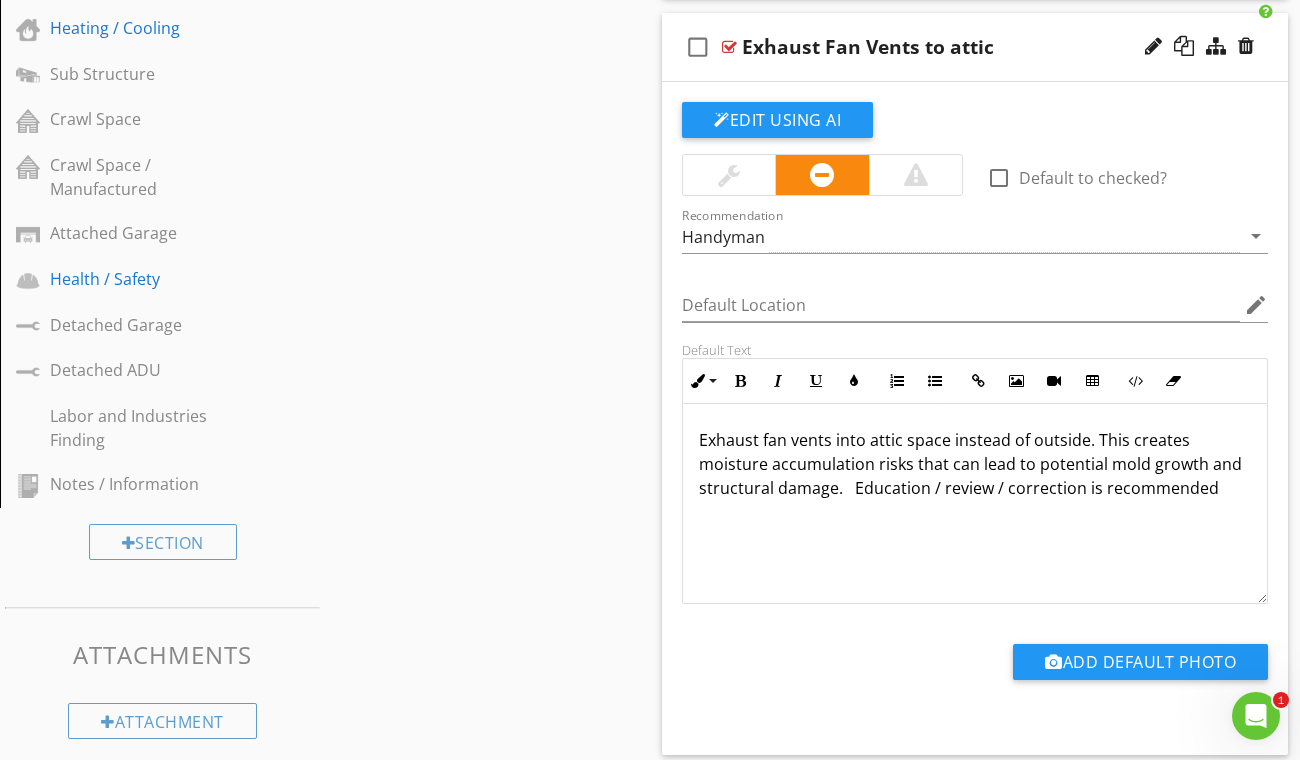drag, startPoint x: 1215, startPoint y: 467, endPoint x: 695, endPoint y: 374, distance: 528.2509 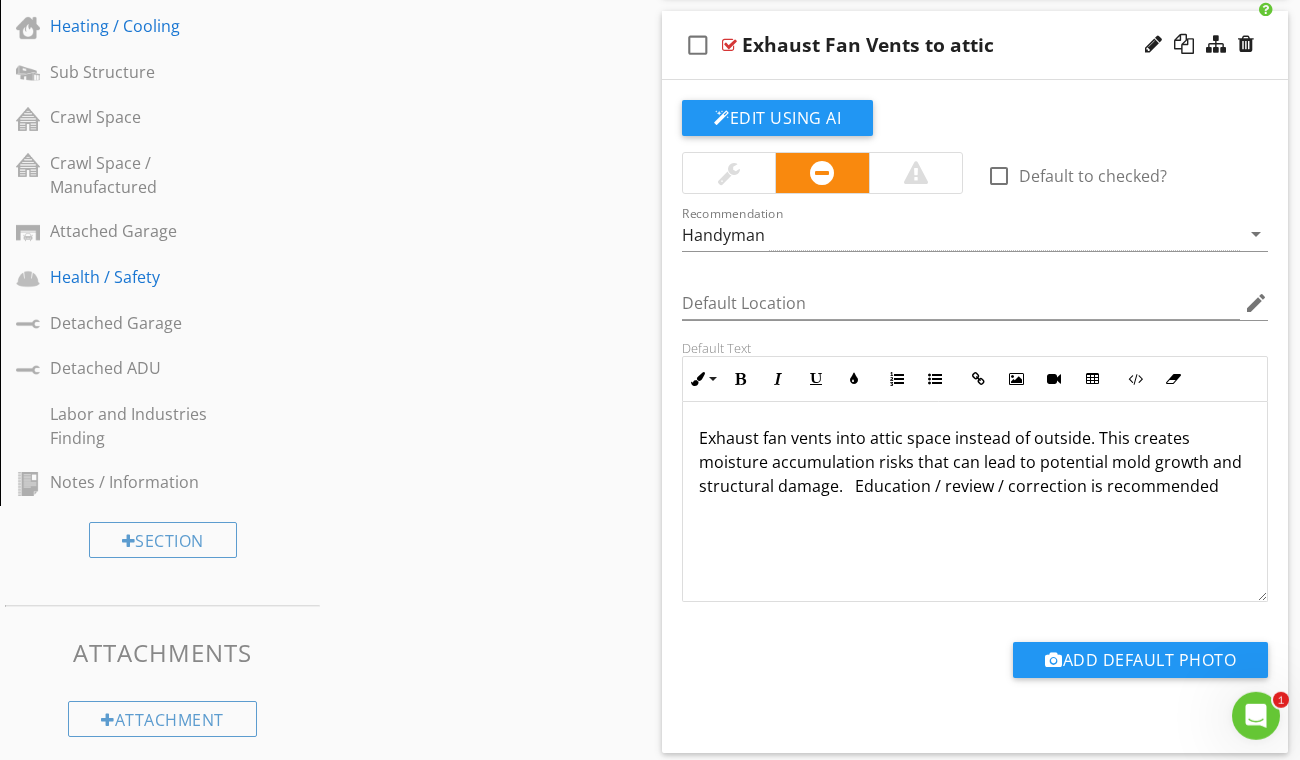 click on "check_box_outline_blank
Exhaust Fan Vents to attic" at bounding box center (975, 45) 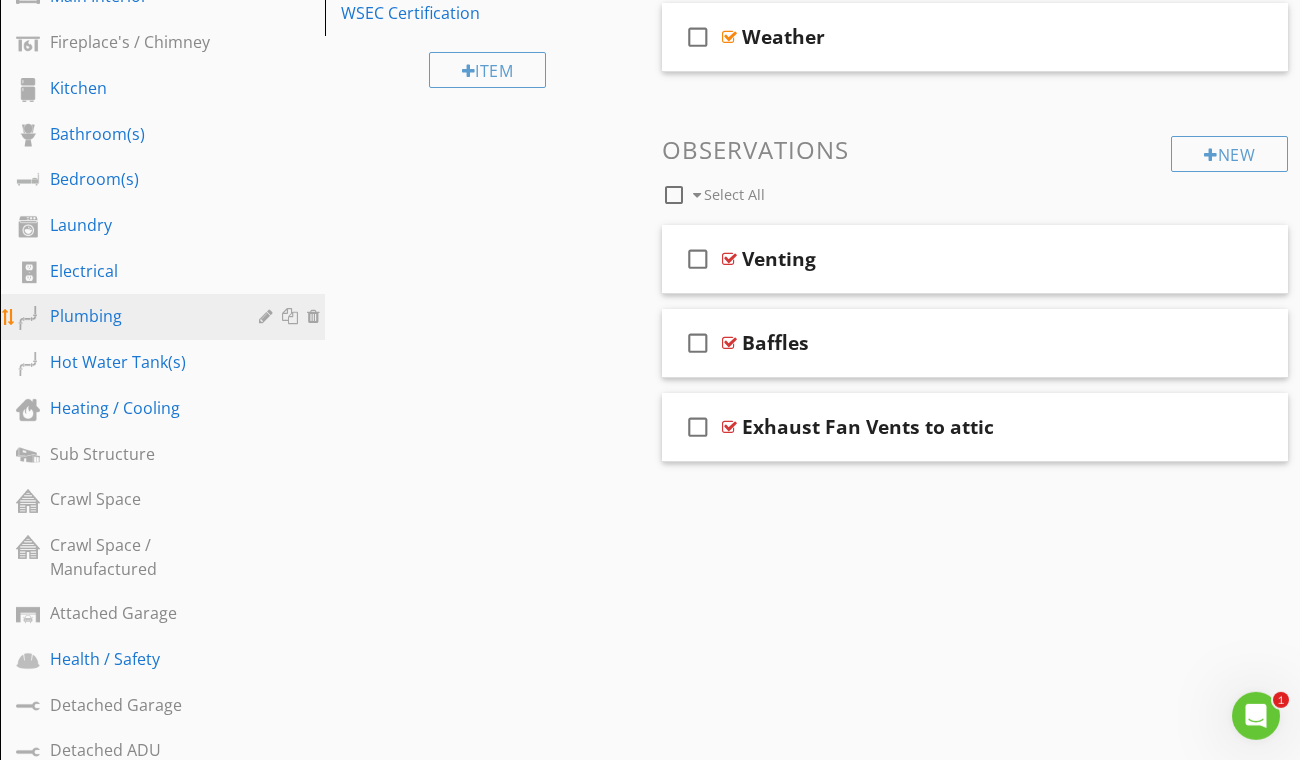 scroll, scrollTop: 682, scrollLeft: 0, axis: vertical 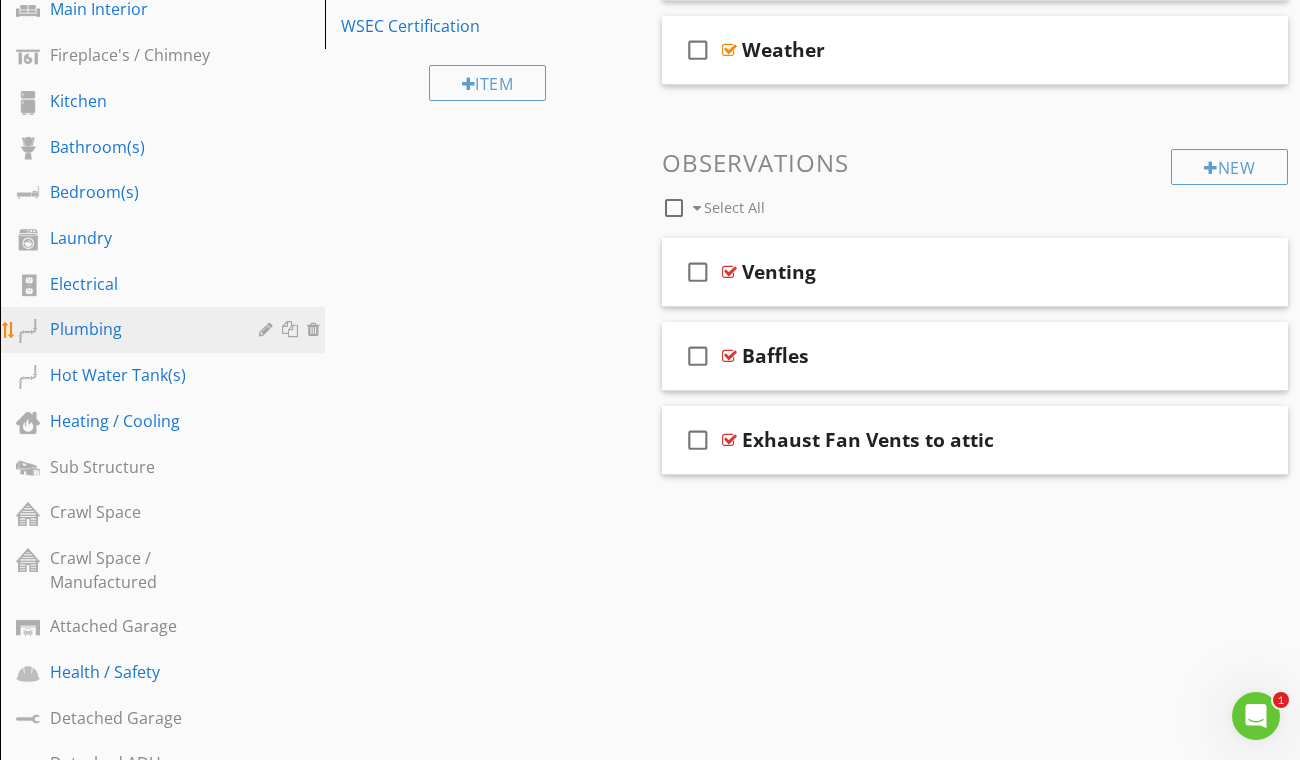 click on "Plumbing" at bounding box center [165, 330] 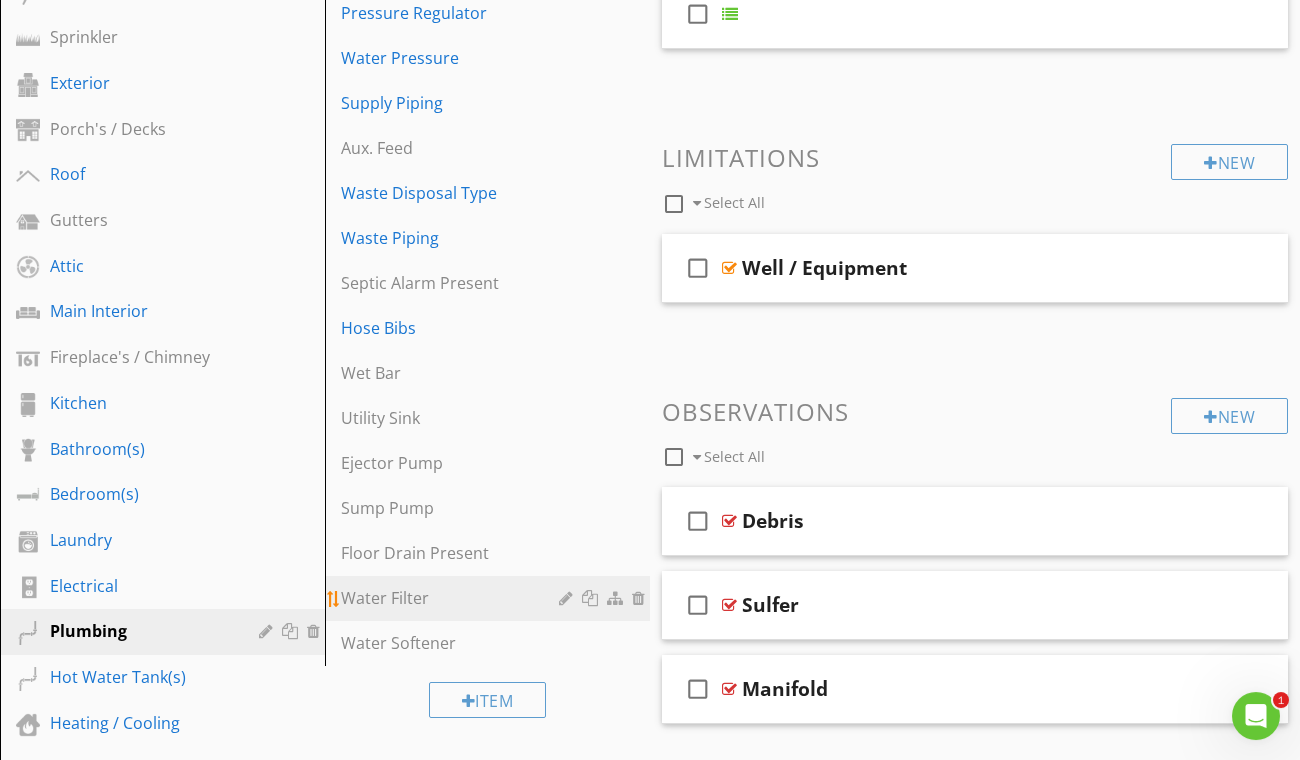 scroll, scrollTop: 201, scrollLeft: 0, axis: vertical 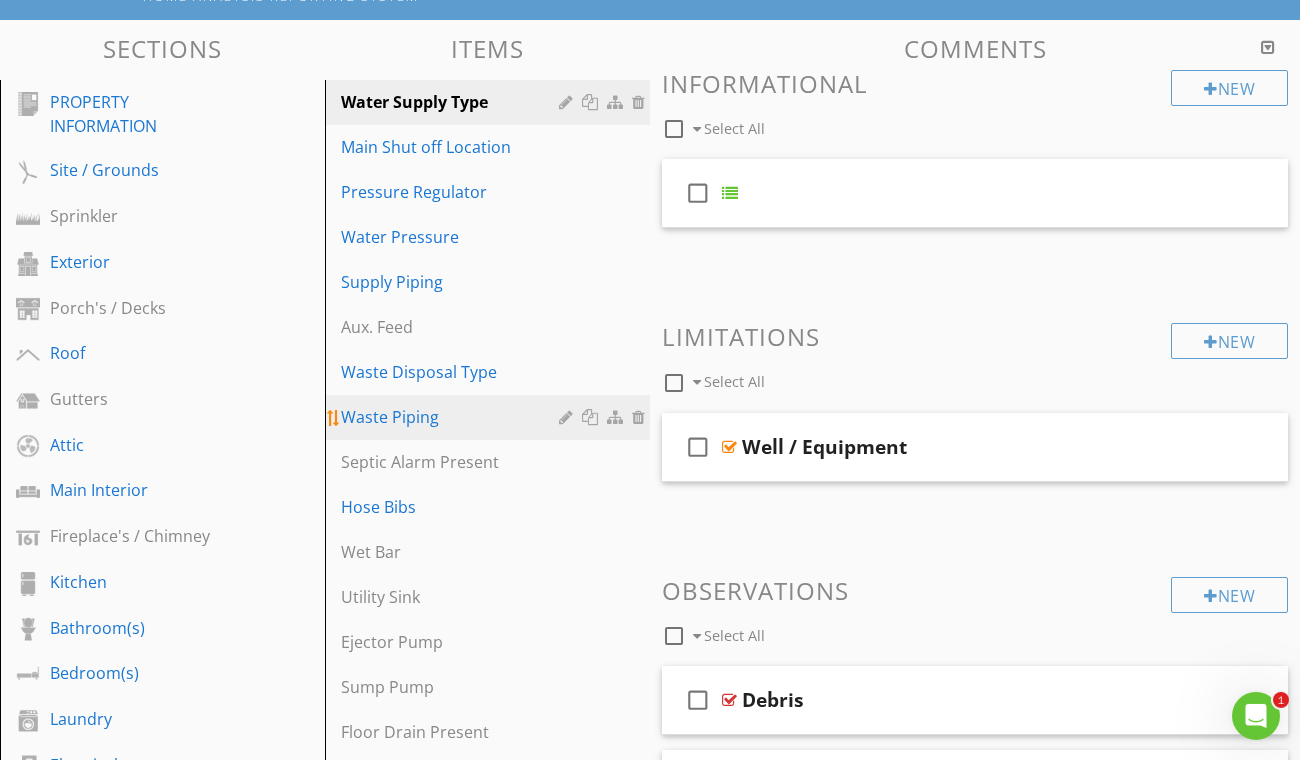 click on "Waste Piping" at bounding box center (453, 417) 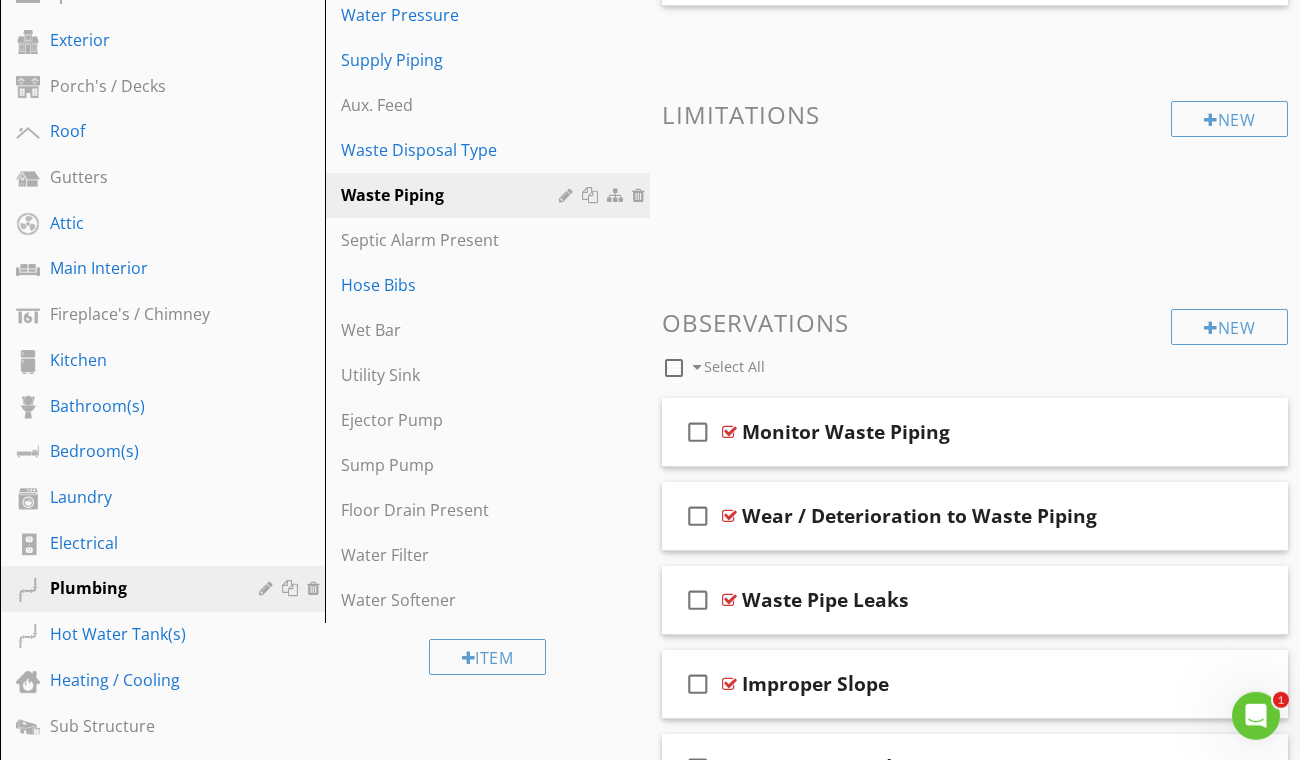 scroll, scrollTop: 474, scrollLeft: 0, axis: vertical 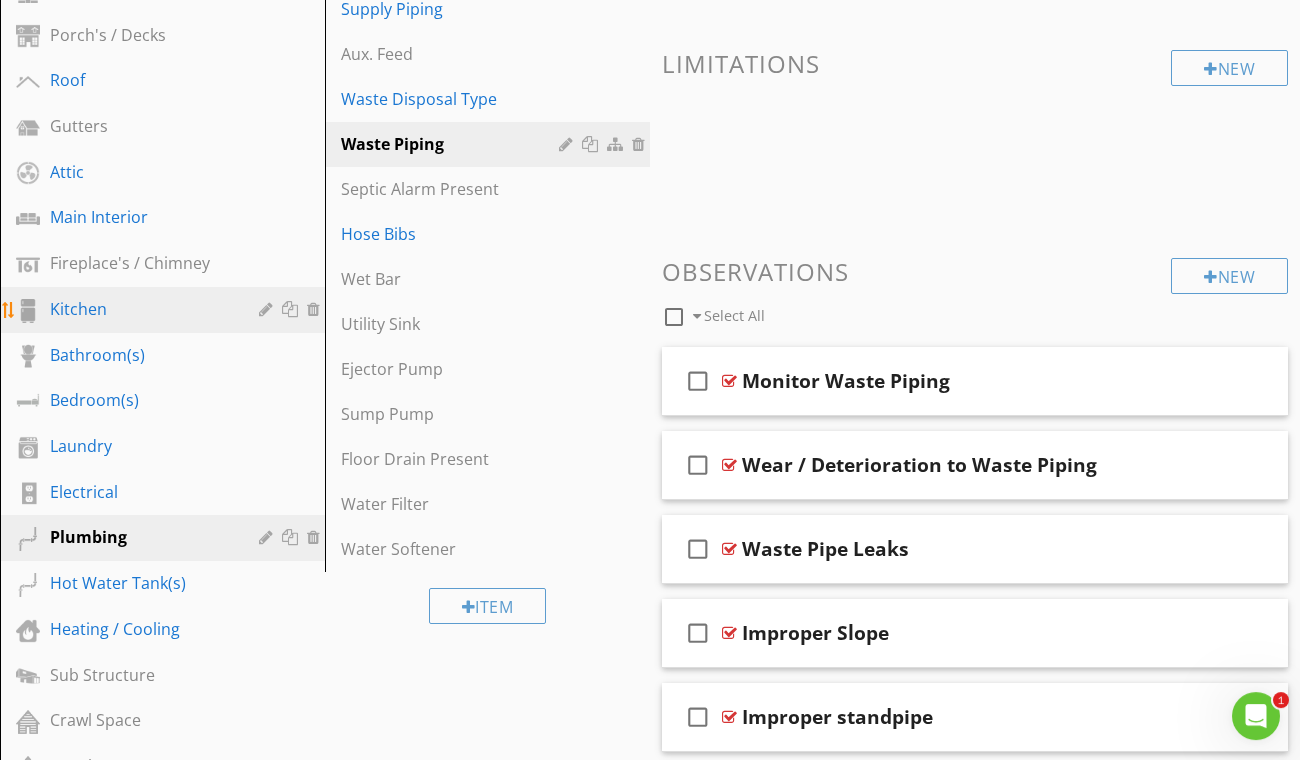 click on "Kitchen" at bounding box center (140, 309) 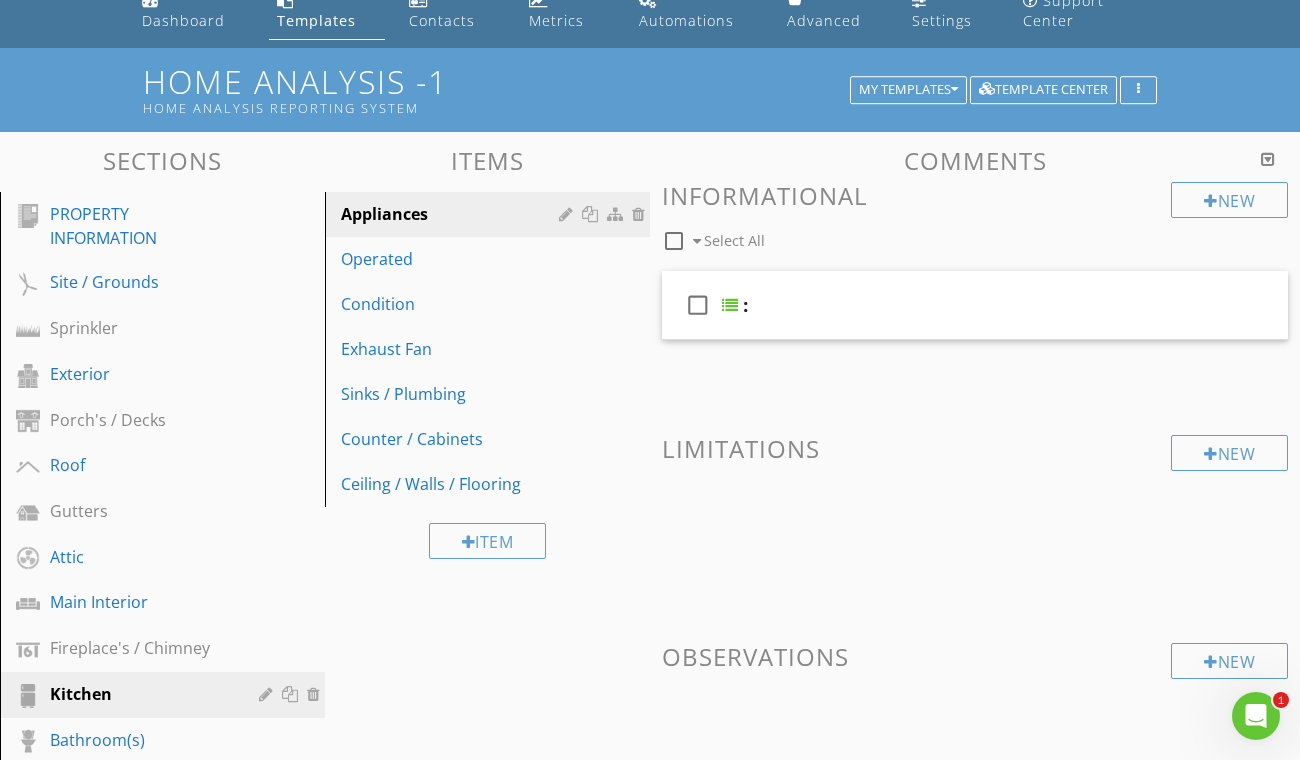 scroll, scrollTop: 75, scrollLeft: 0, axis: vertical 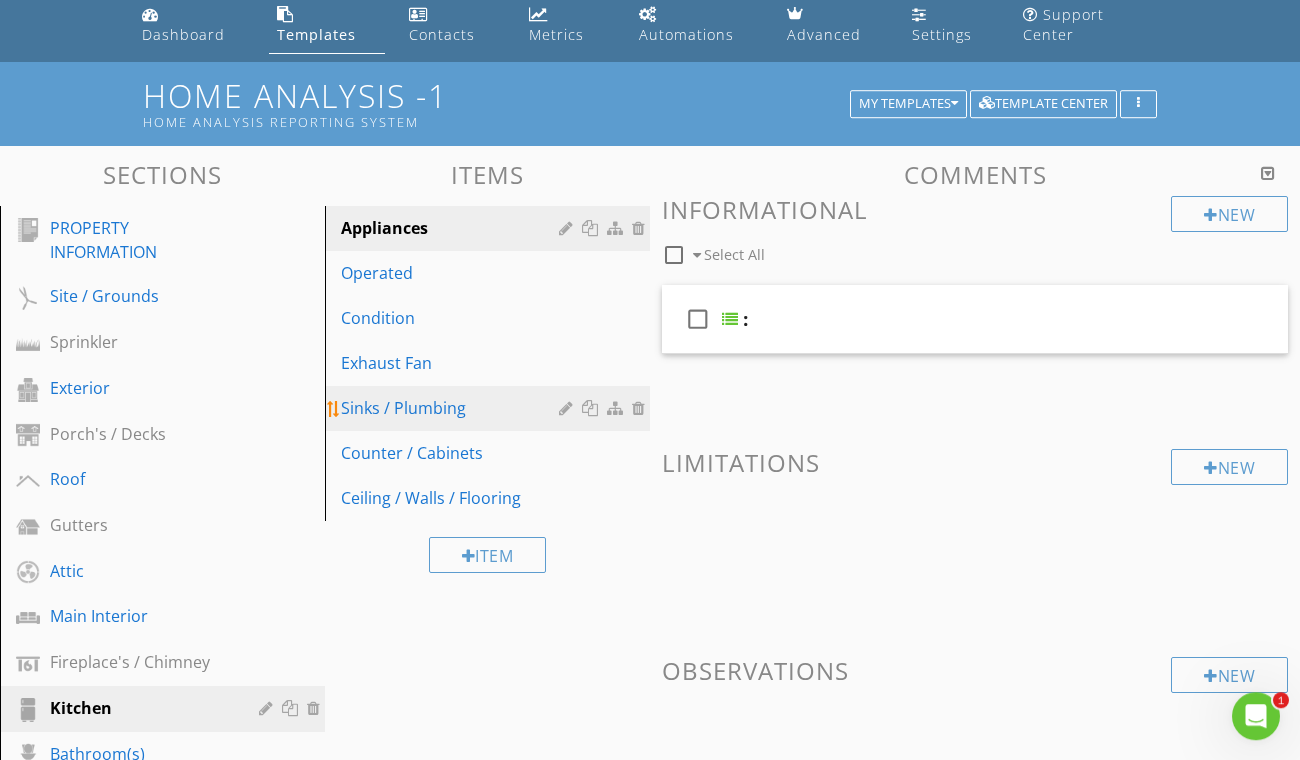 click on "Sinks / Plumbing" at bounding box center (453, 408) 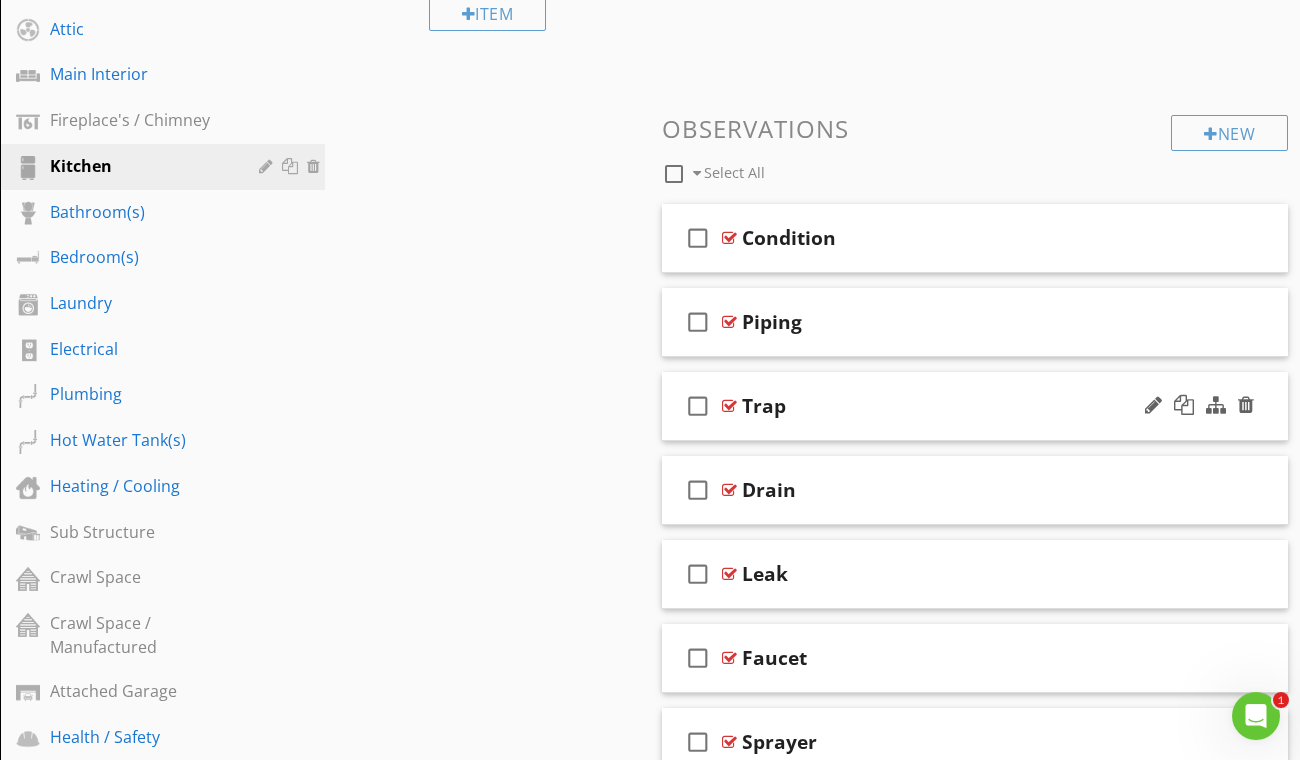 scroll, scrollTop: 623, scrollLeft: 0, axis: vertical 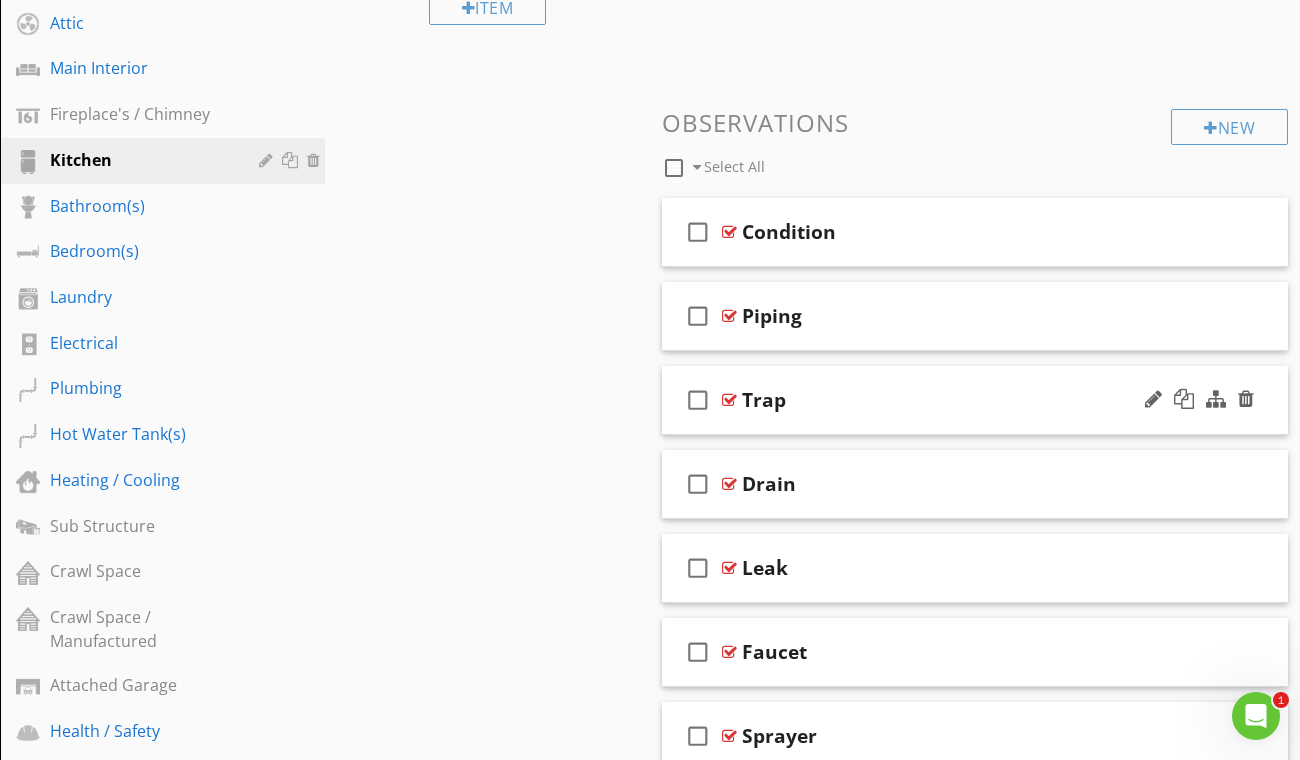click on "Trap" at bounding box center [962, 400] 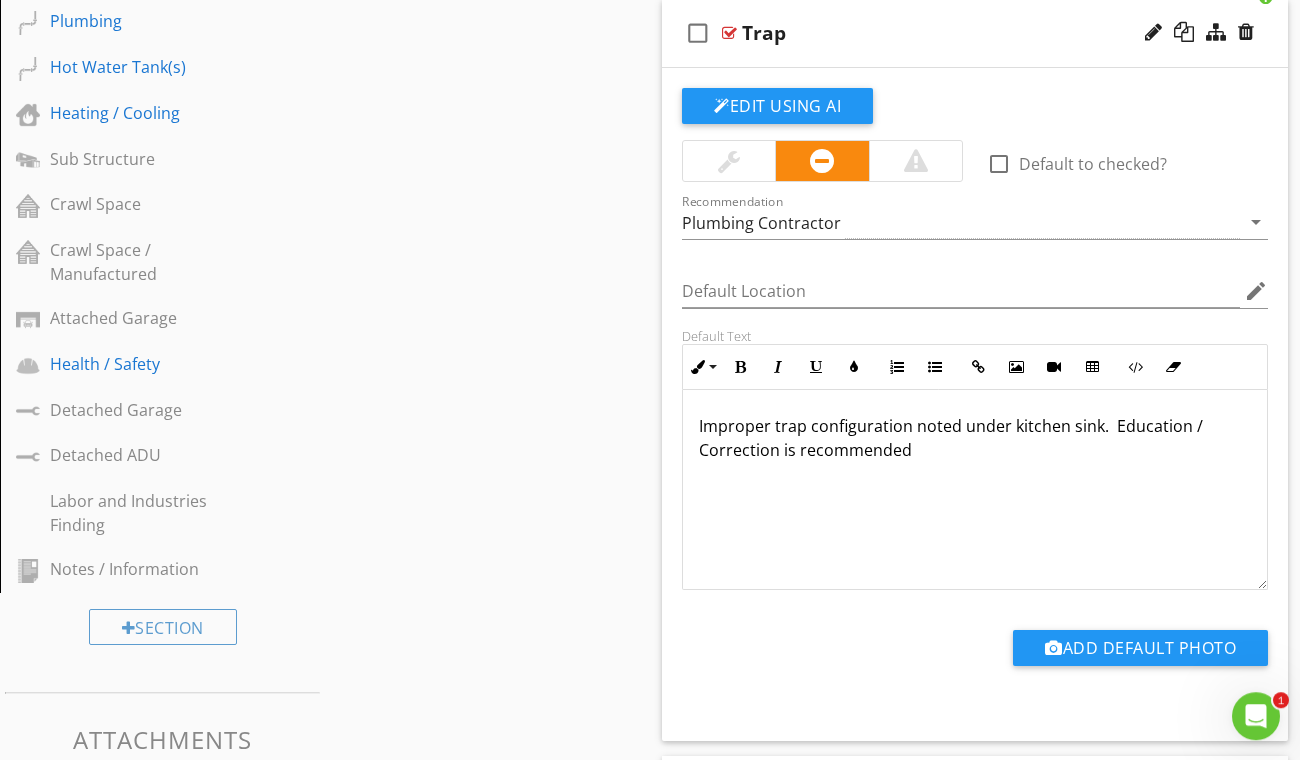 scroll, scrollTop: 989, scrollLeft: 0, axis: vertical 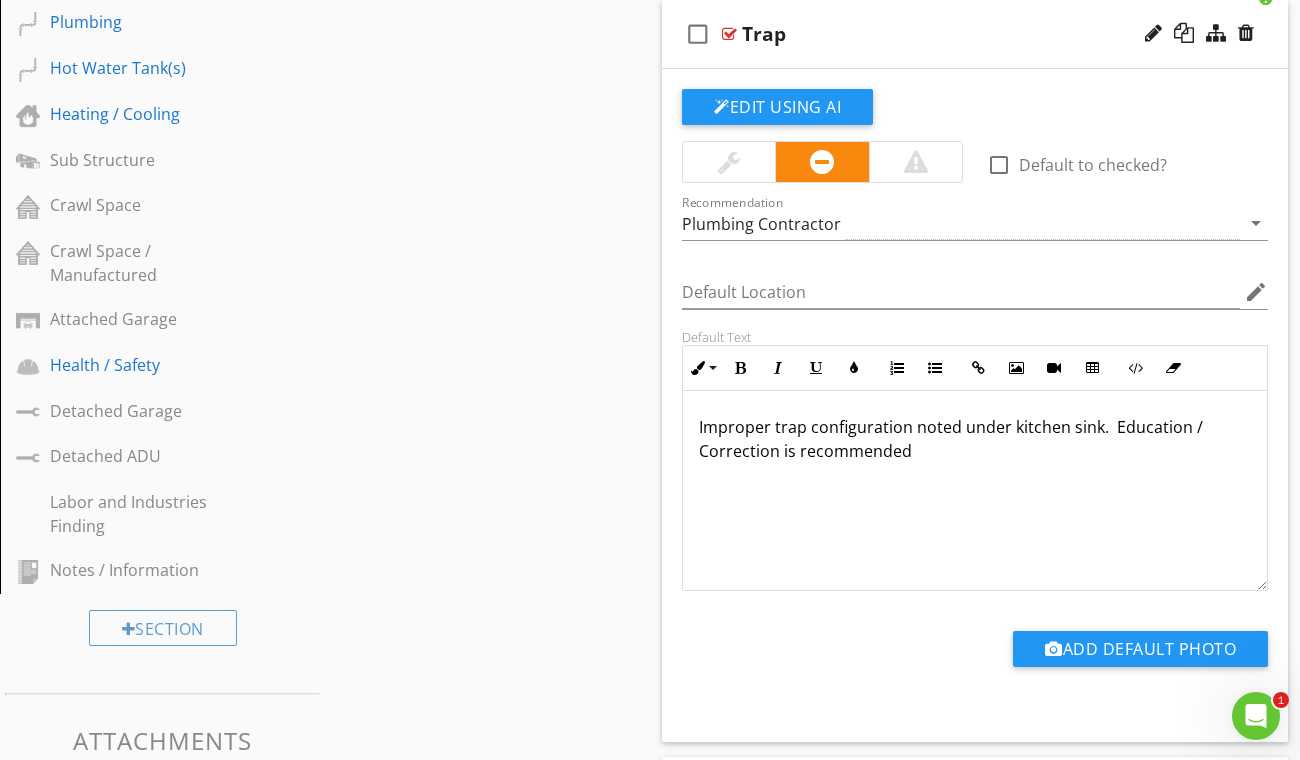 click on "Trap" at bounding box center (764, 34) 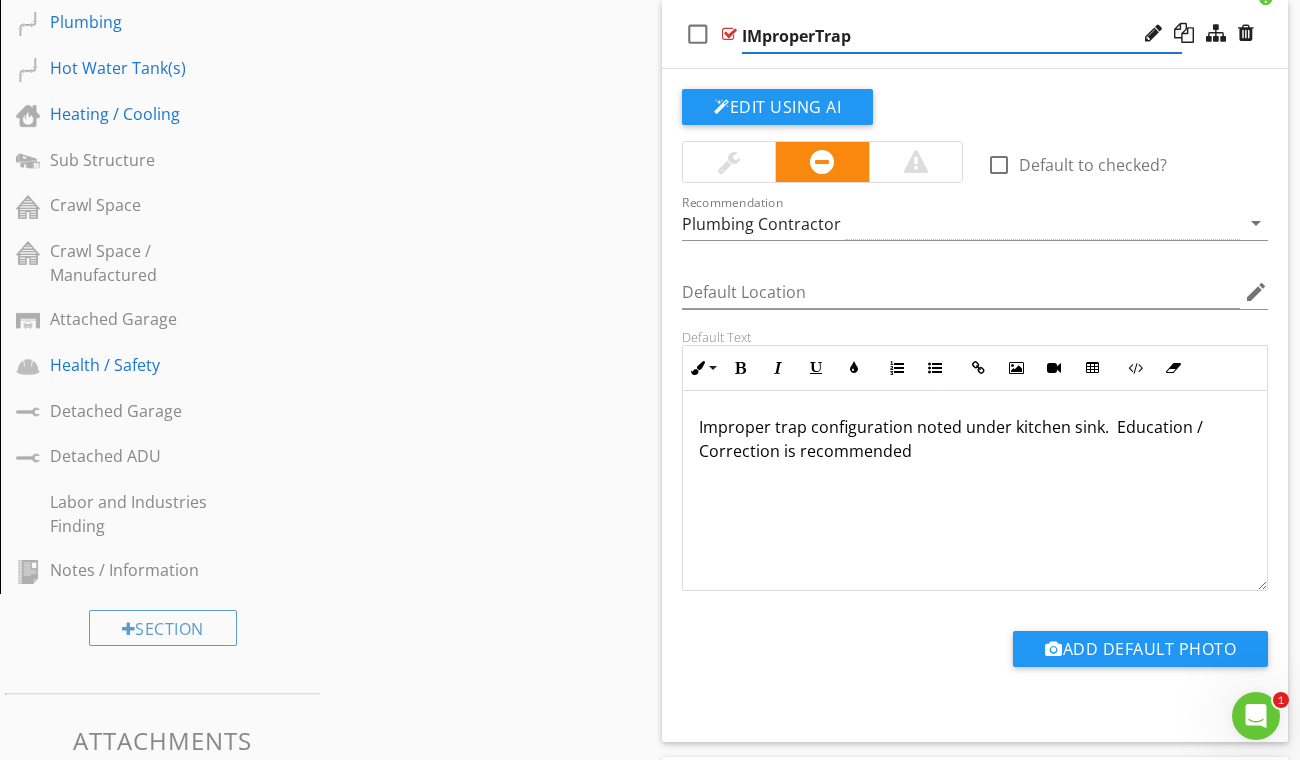 type on "IMproper Trap" 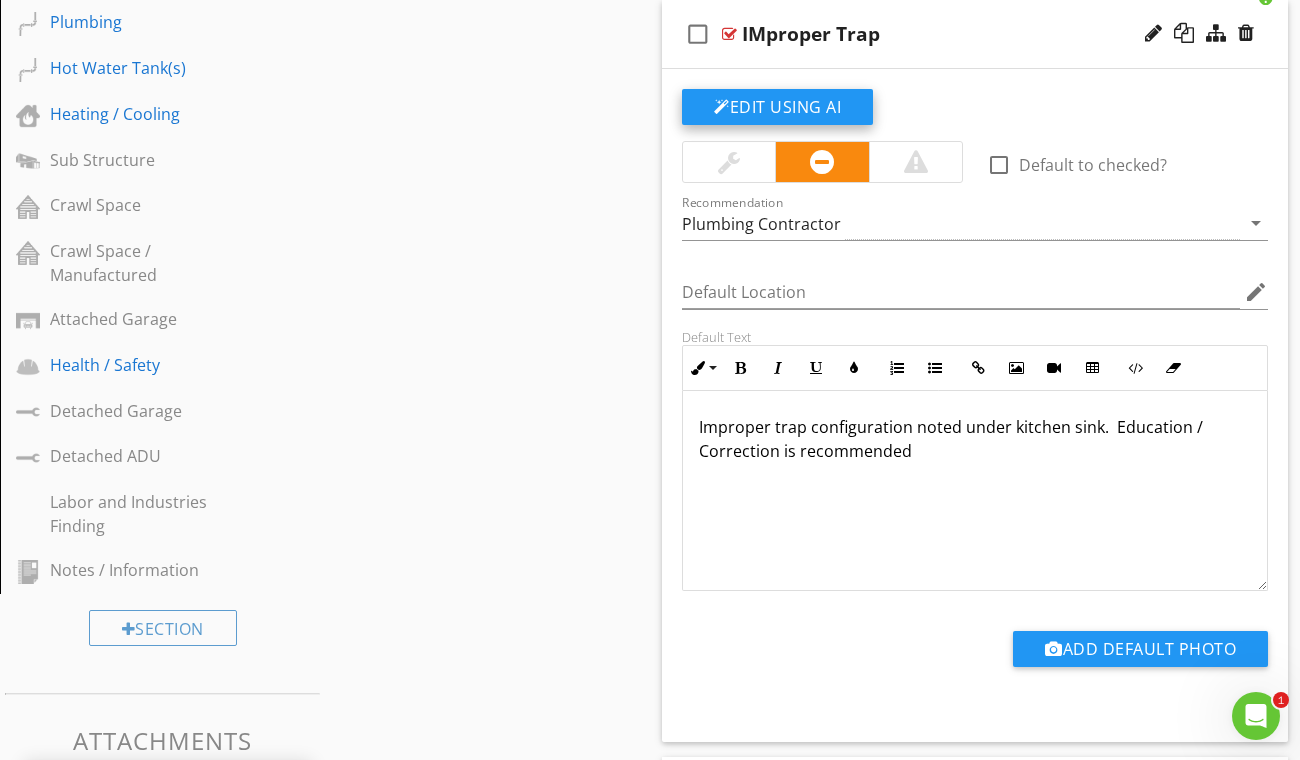 click on "Edit Using AI" at bounding box center (777, 107) 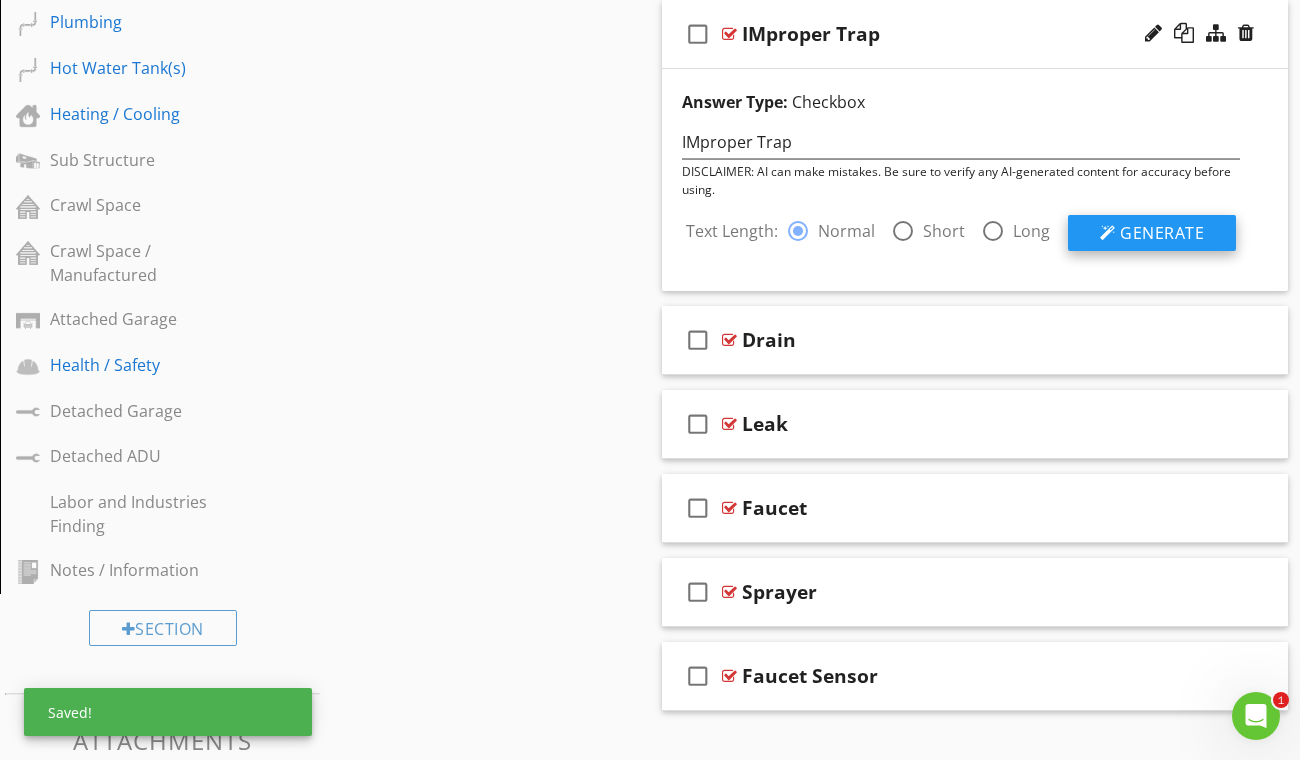 click at bounding box center (1108, 233) 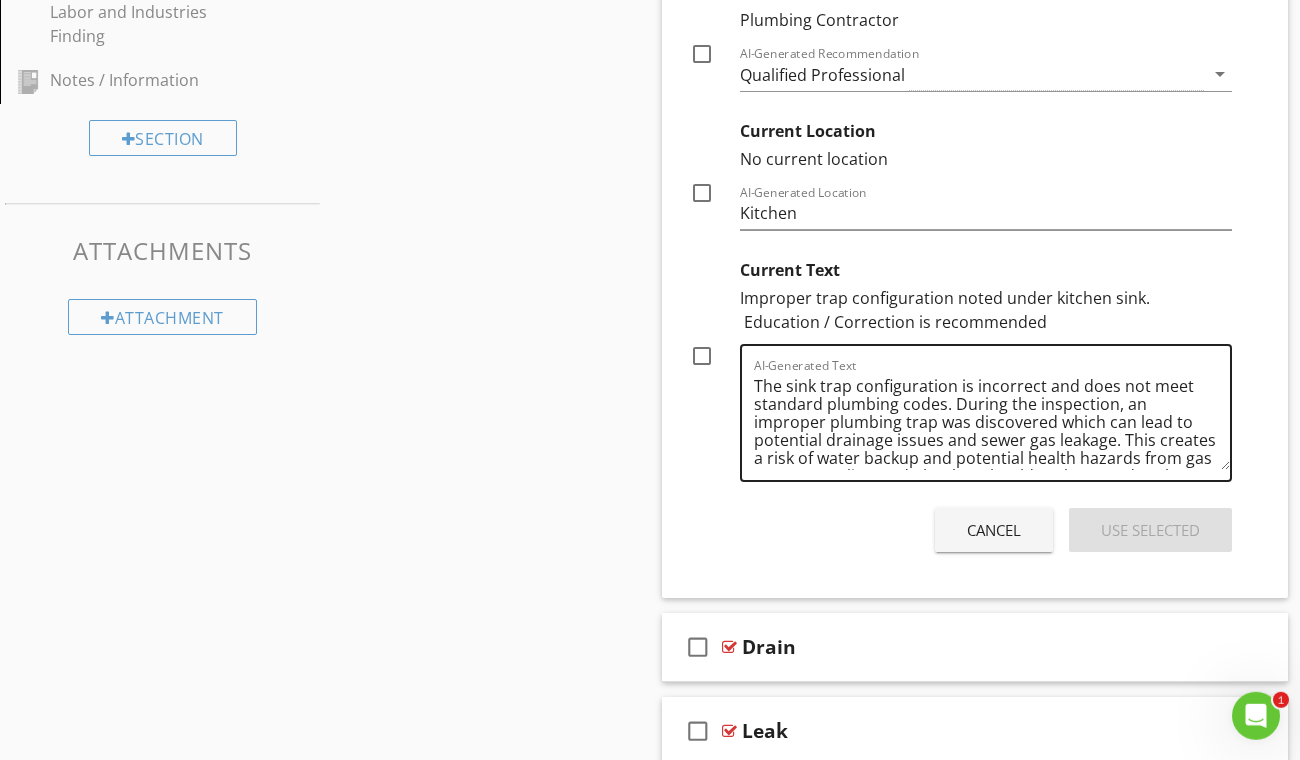 scroll, scrollTop: 1480, scrollLeft: 0, axis: vertical 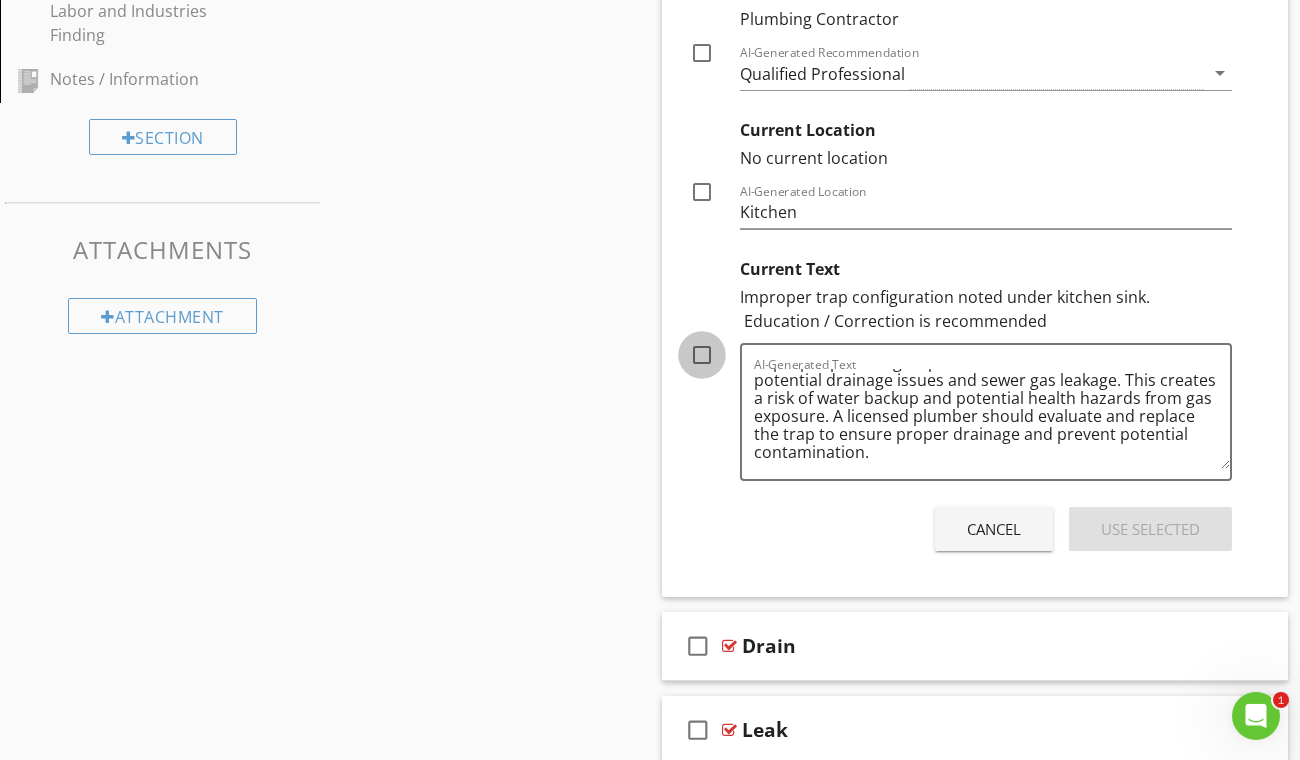 click at bounding box center [702, 355] 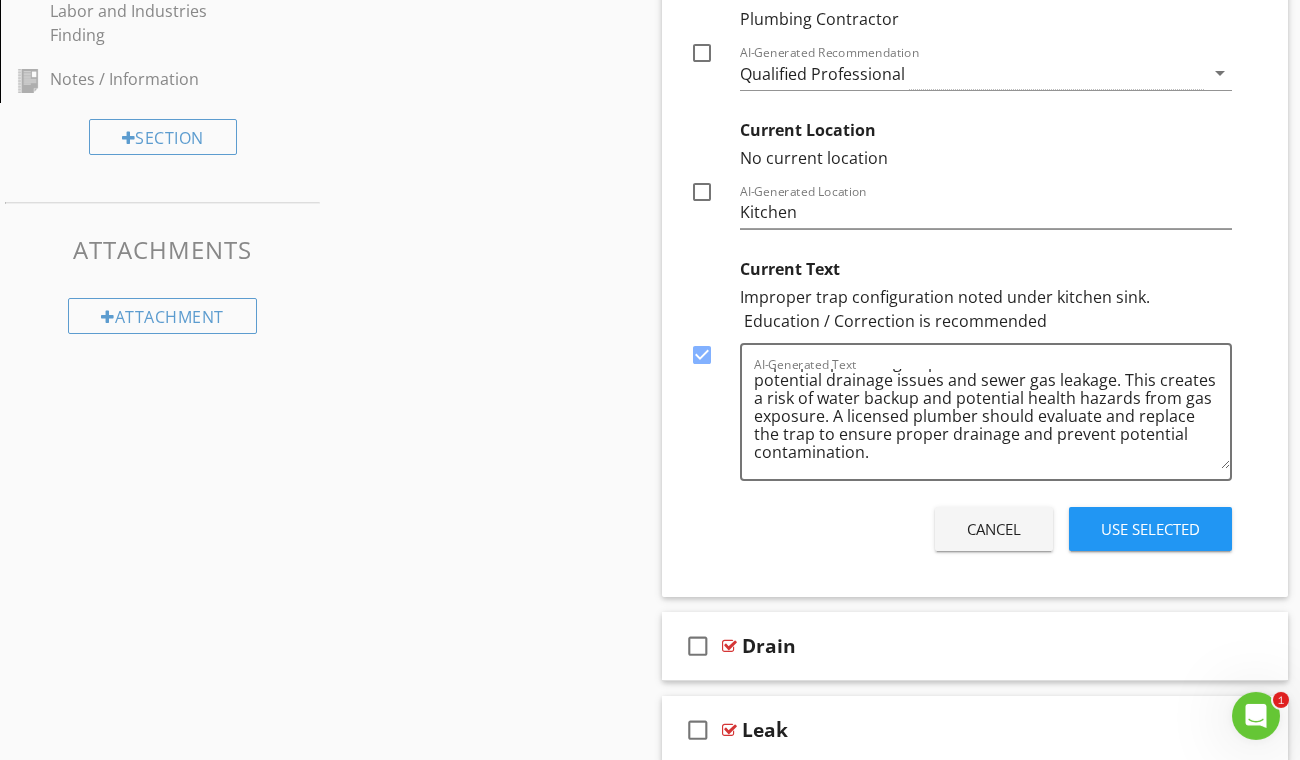 click on "Use Selected" at bounding box center [1150, 529] 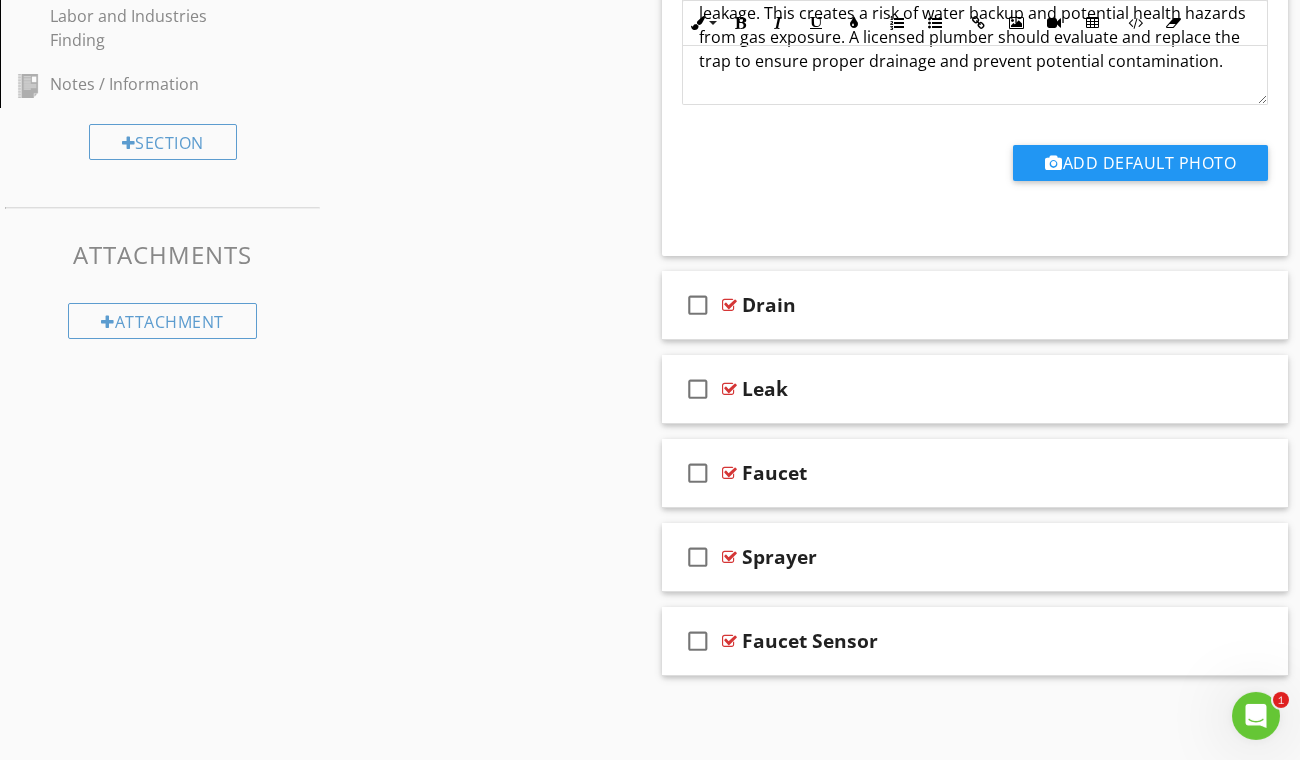 scroll, scrollTop: 1075, scrollLeft: 0, axis: vertical 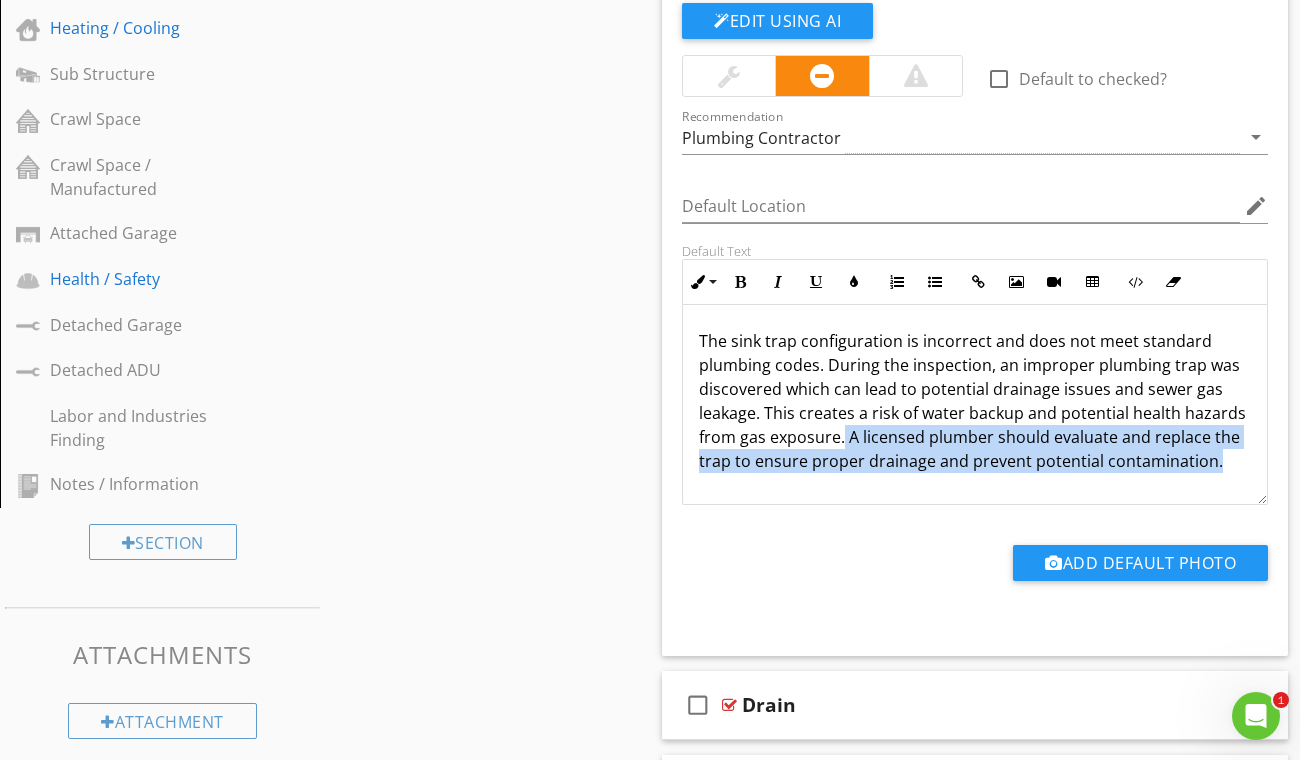 drag, startPoint x: 908, startPoint y: 415, endPoint x: 1177, endPoint y: 478, distance: 276.27884 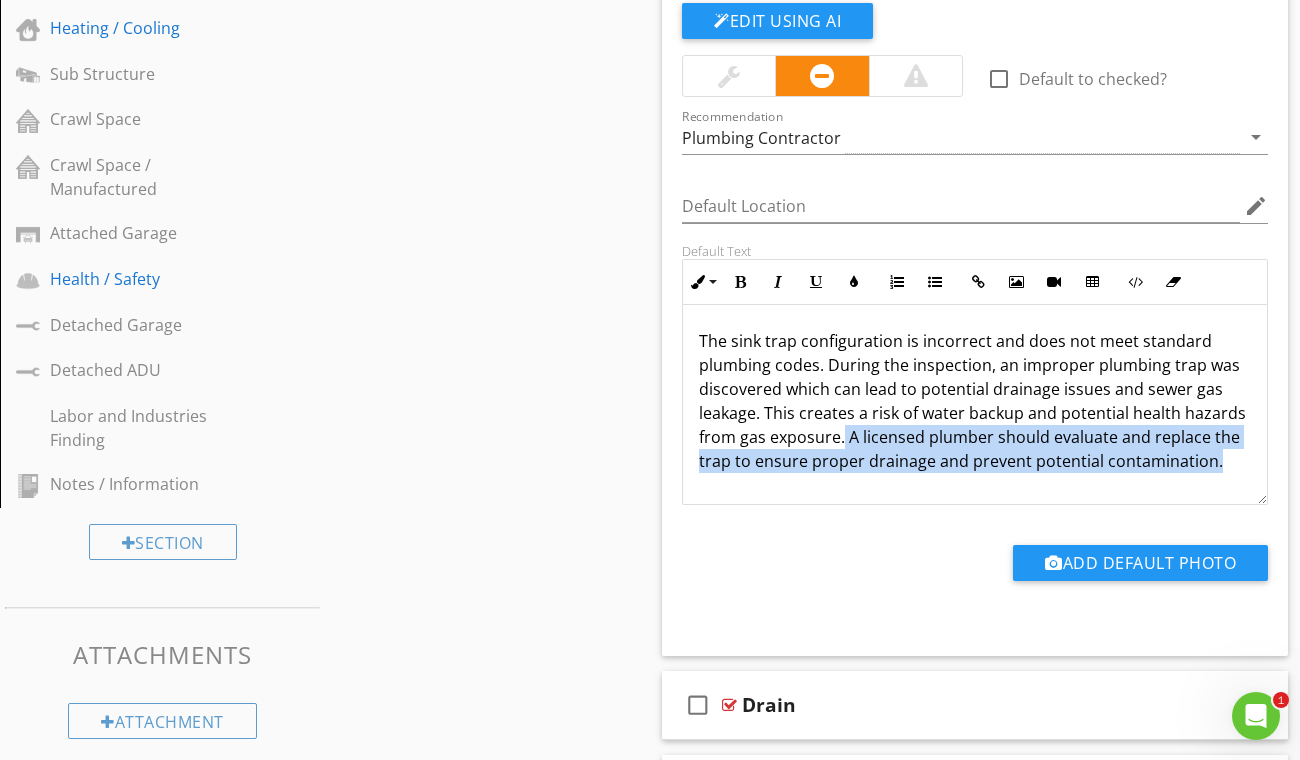type 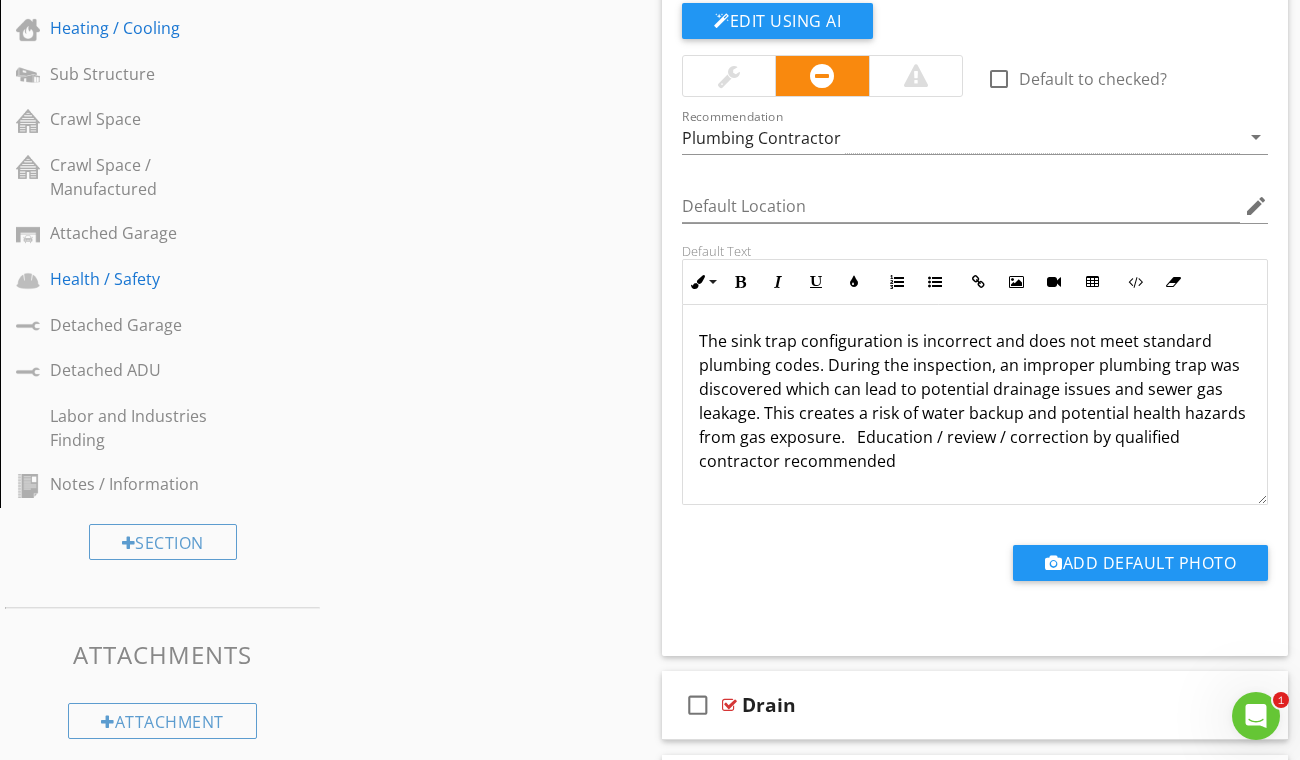 drag, startPoint x: 972, startPoint y: 441, endPoint x: 676, endPoint y: 308, distance: 324.50732 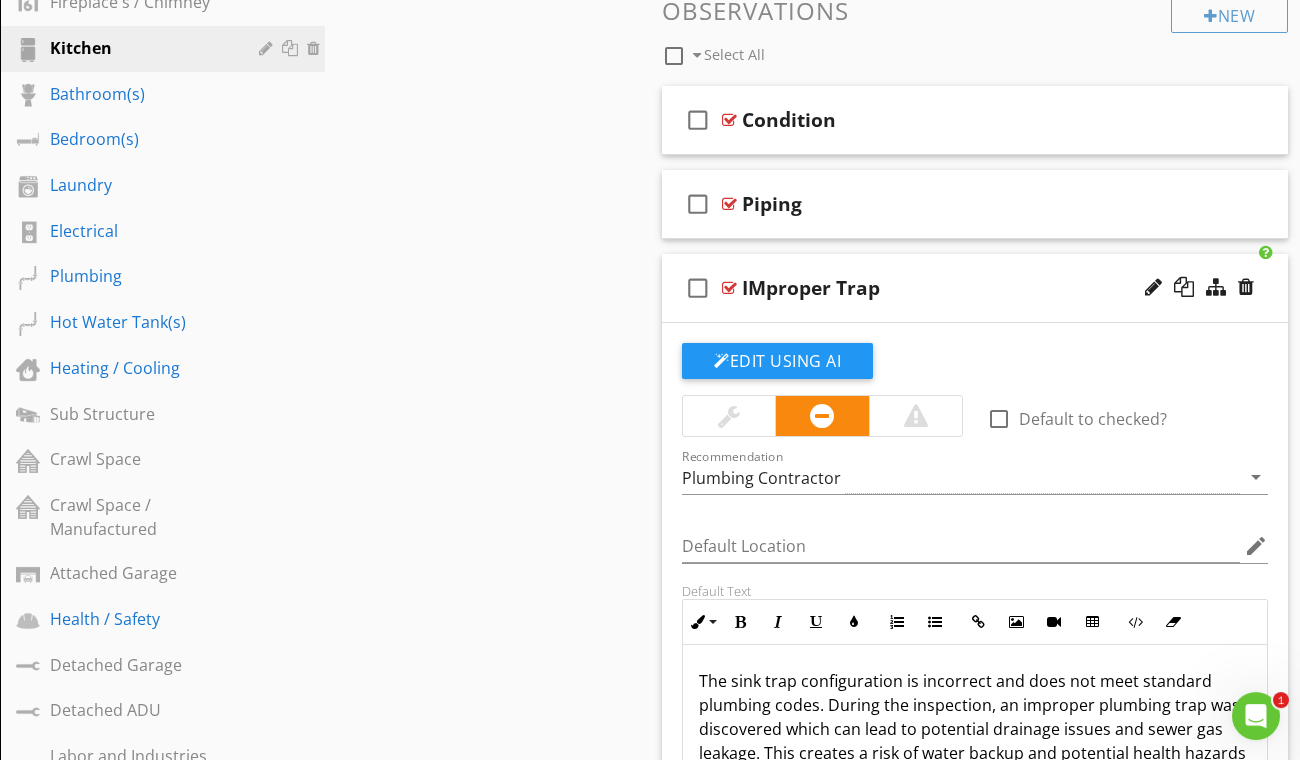 scroll, scrollTop: 653, scrollLeft: 0, axis: vertical 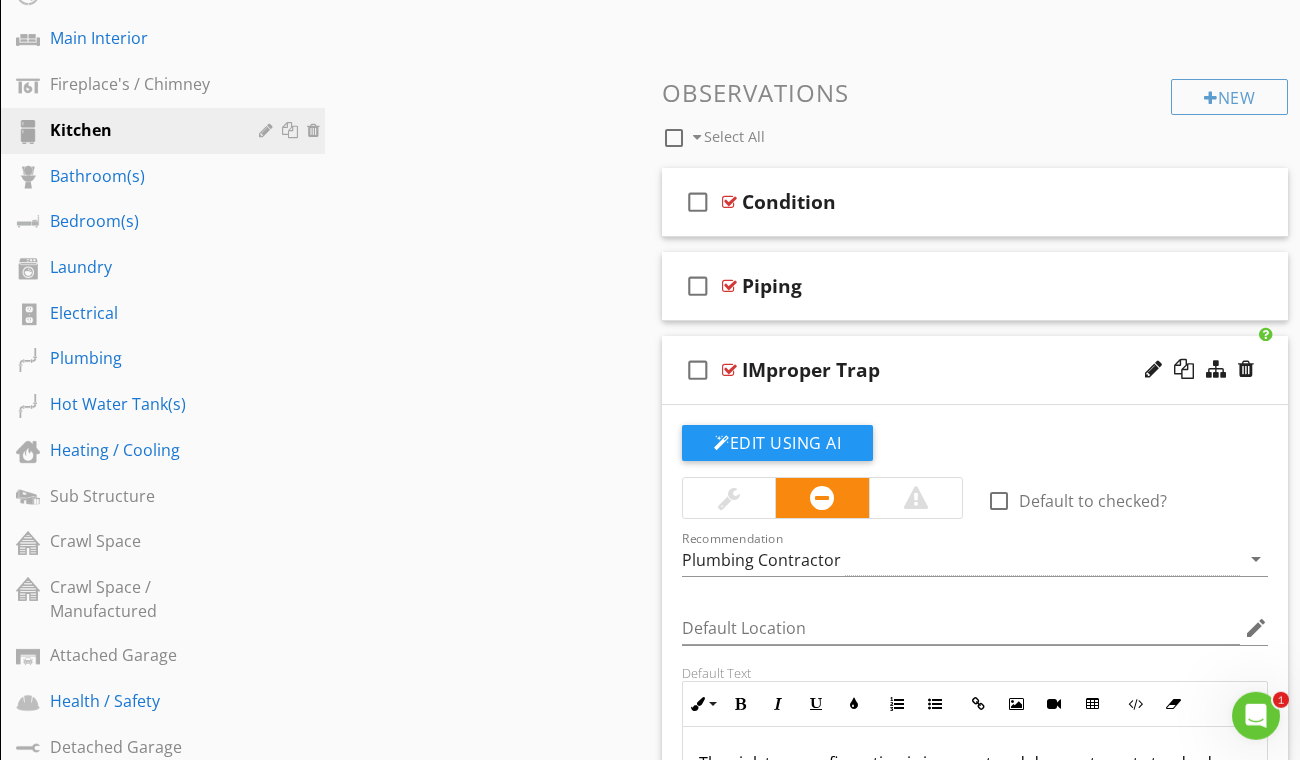 click on "IMproper Trap" at bounding box center [962, 370] 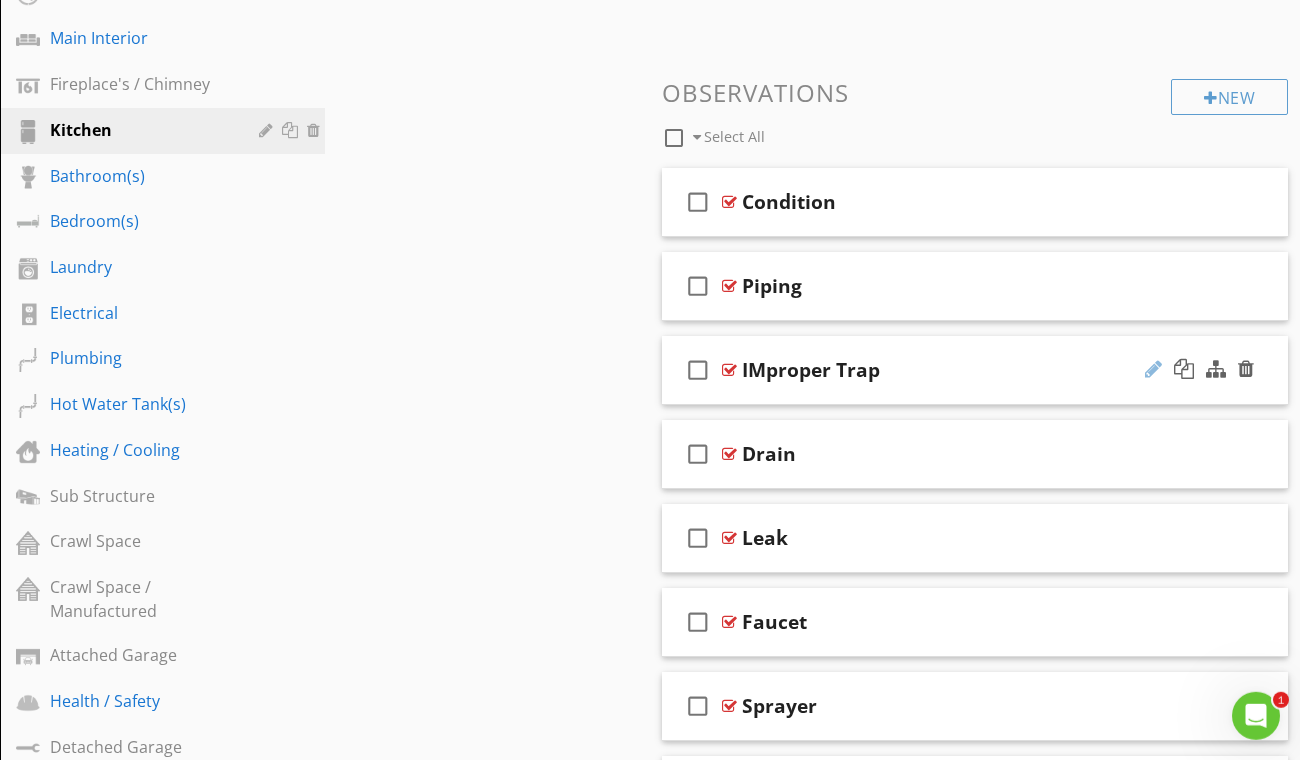 click at bounding box center (1153, 369) 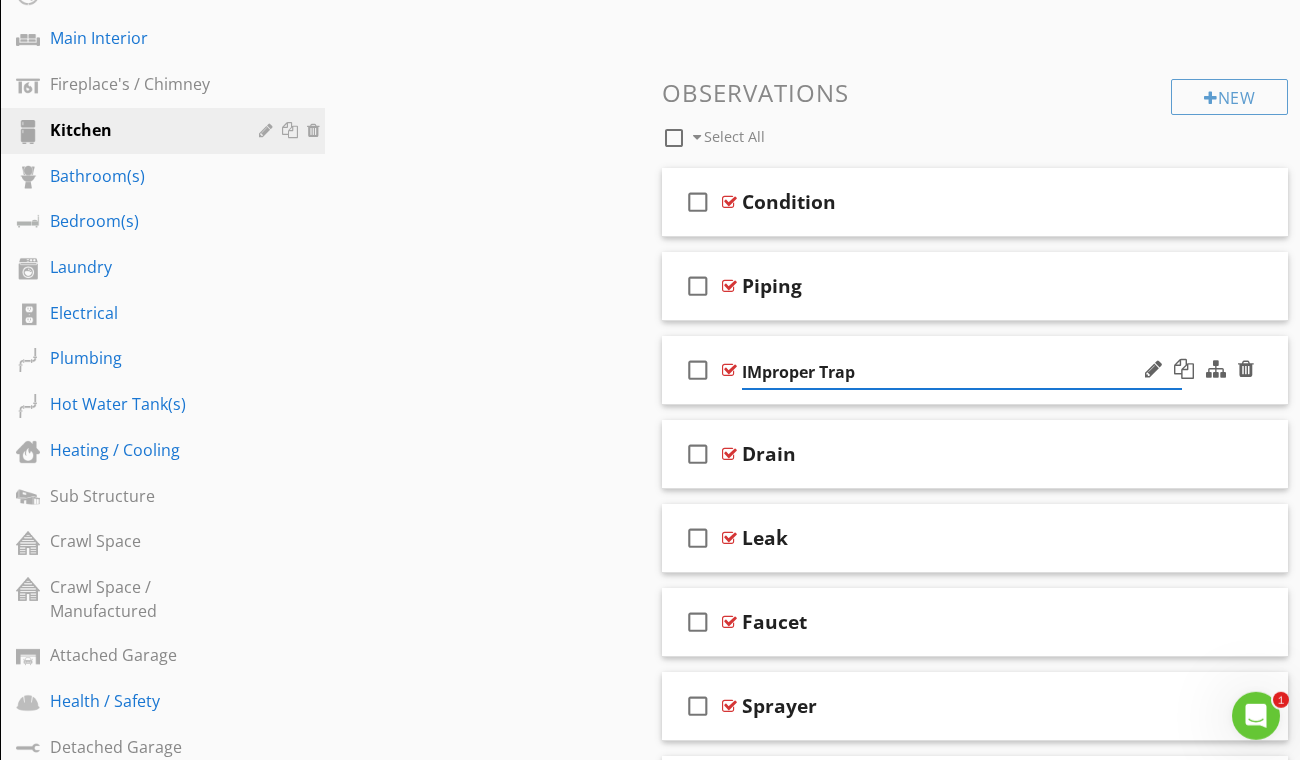 click on "IMproper Trap" at bounding box center (962, 372) 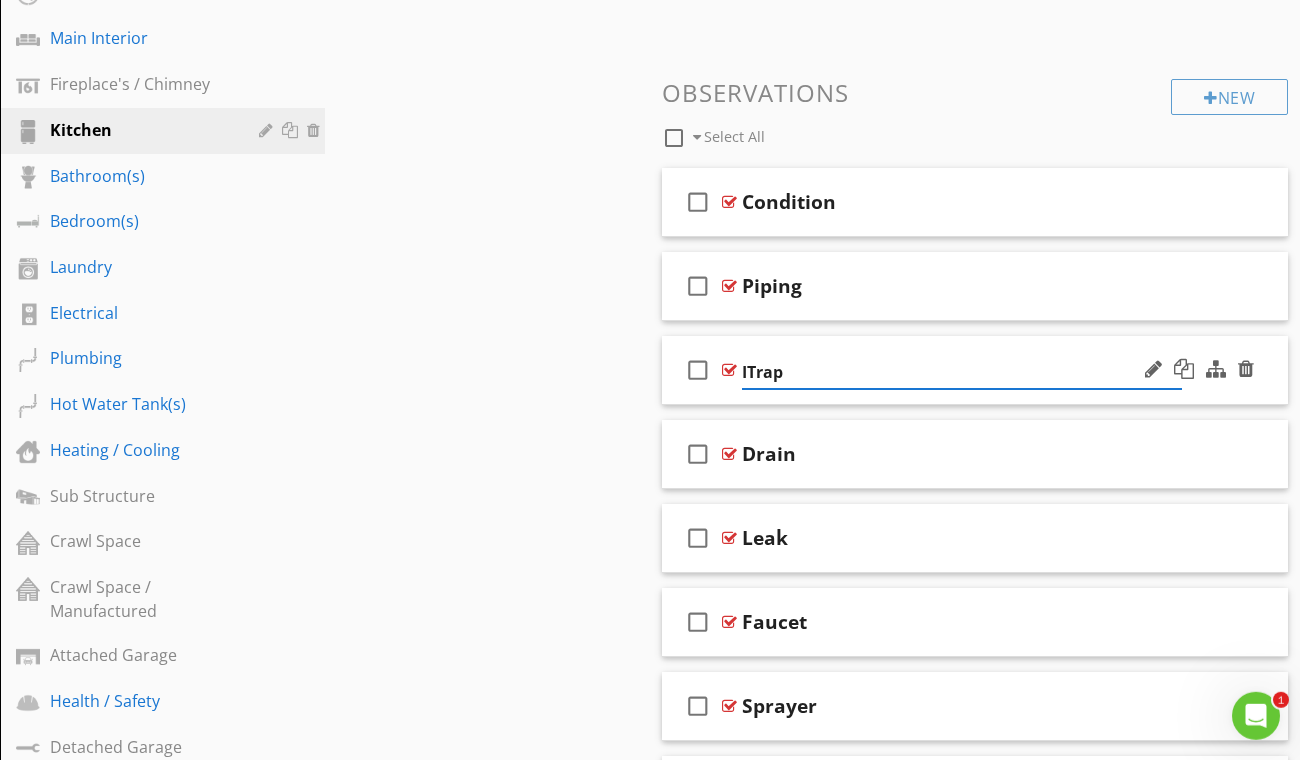 type on "Trap" 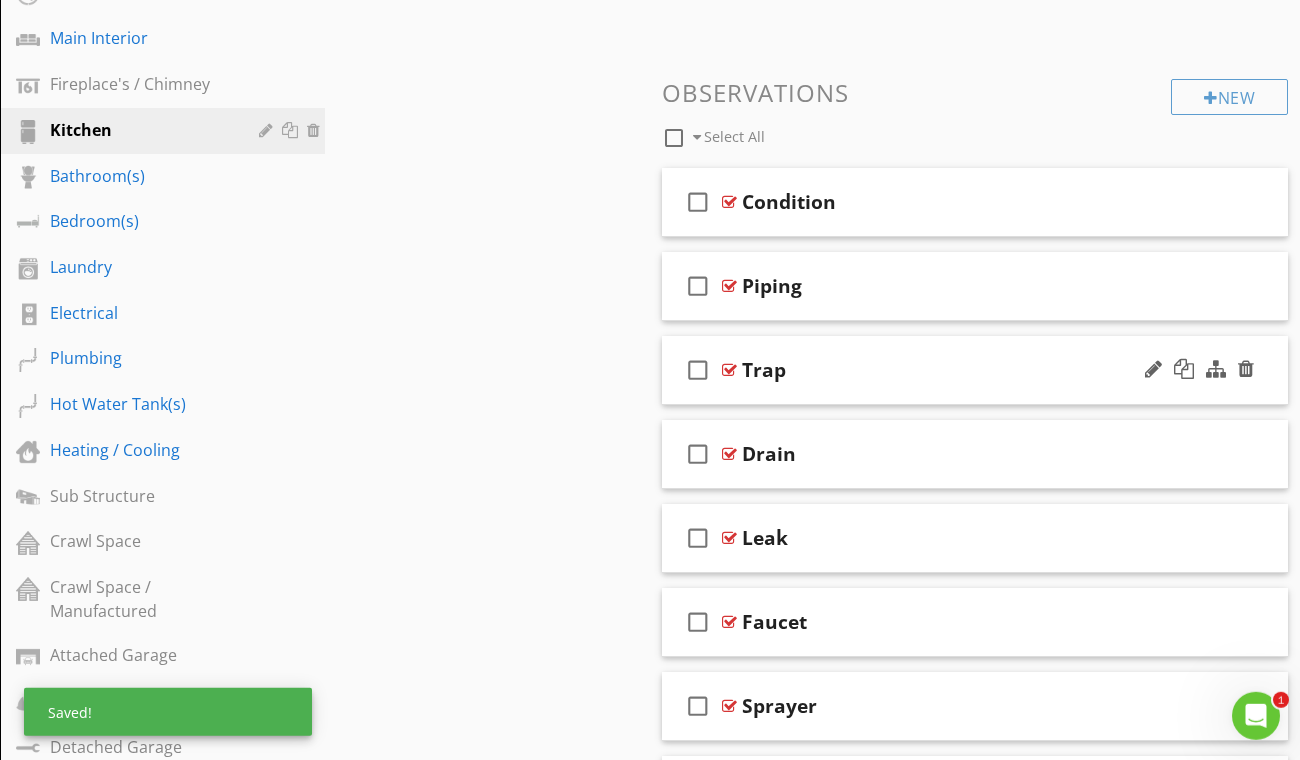 click on "check_box_outline_blank
Trap" at bounding box center [975, 370] 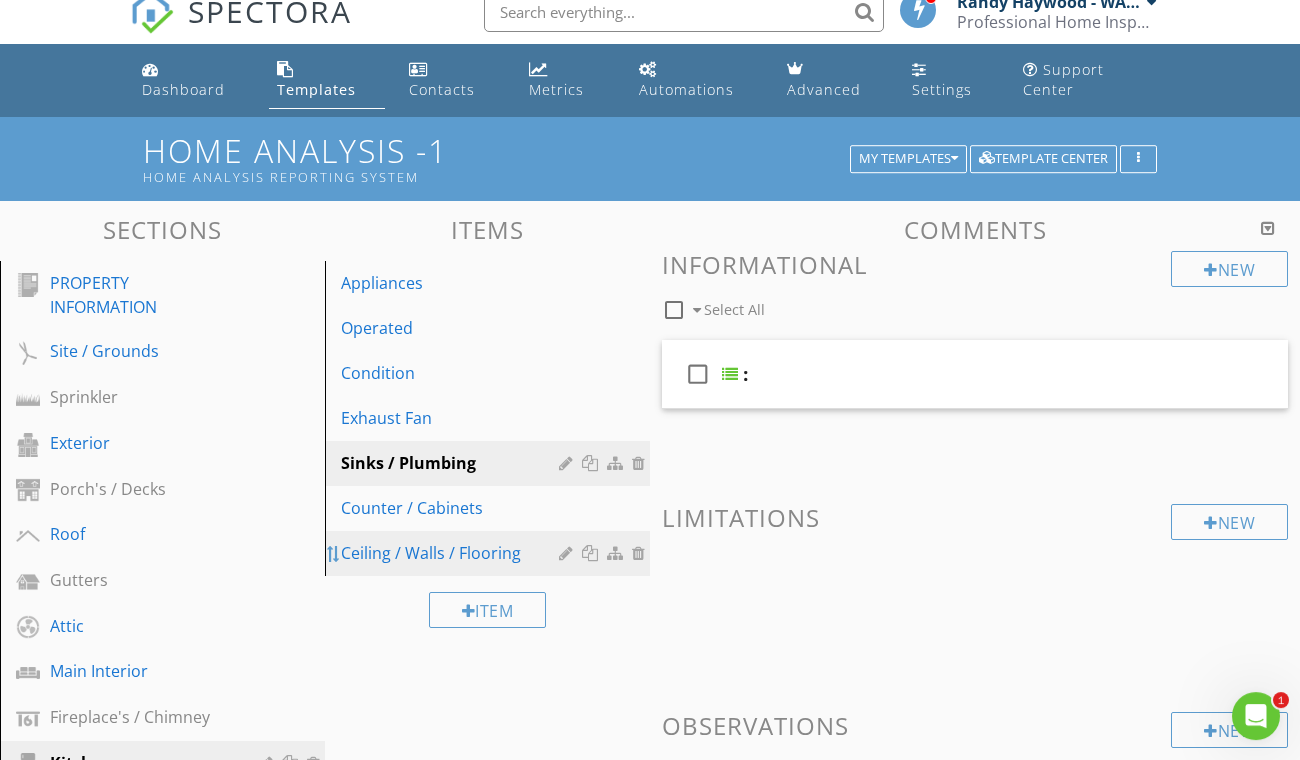 scroll, scrollTop: 0, scrollLeft: 0, axis: both 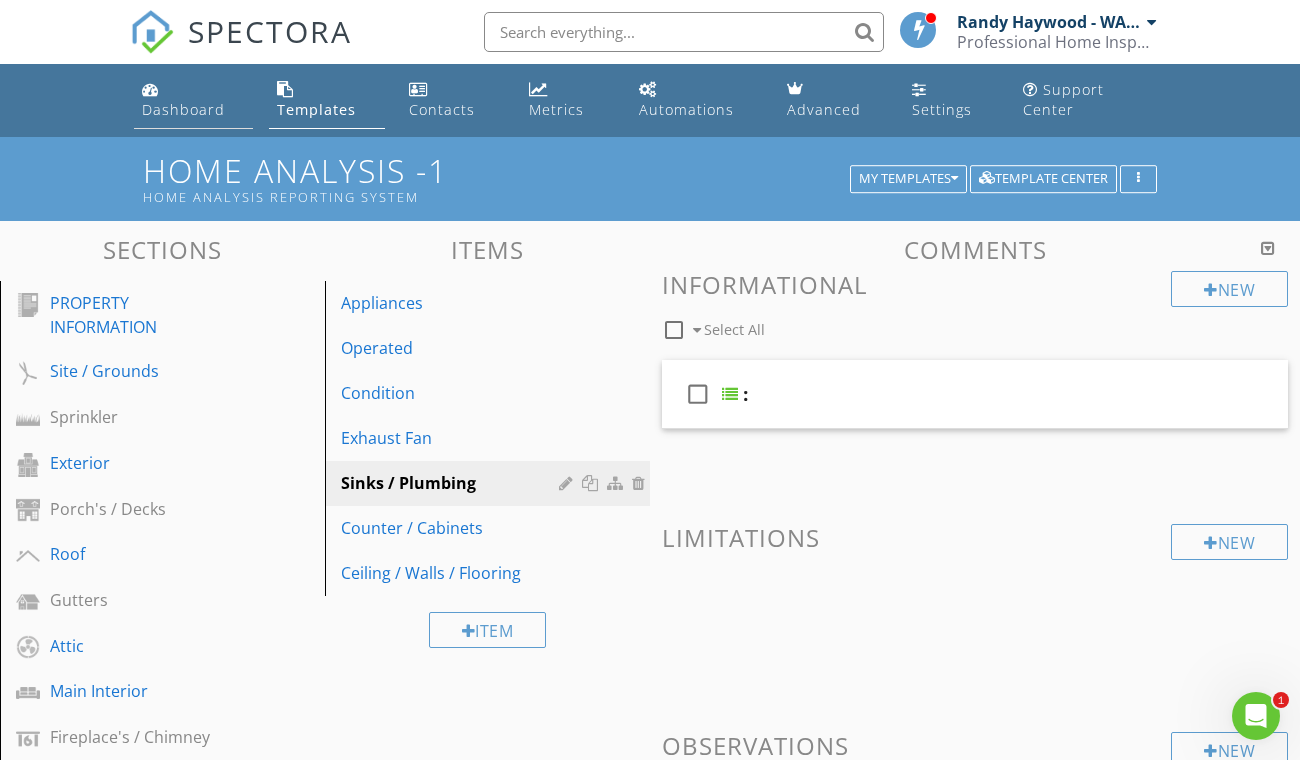 click on "Dashboard" at bounding box center [183, 109] 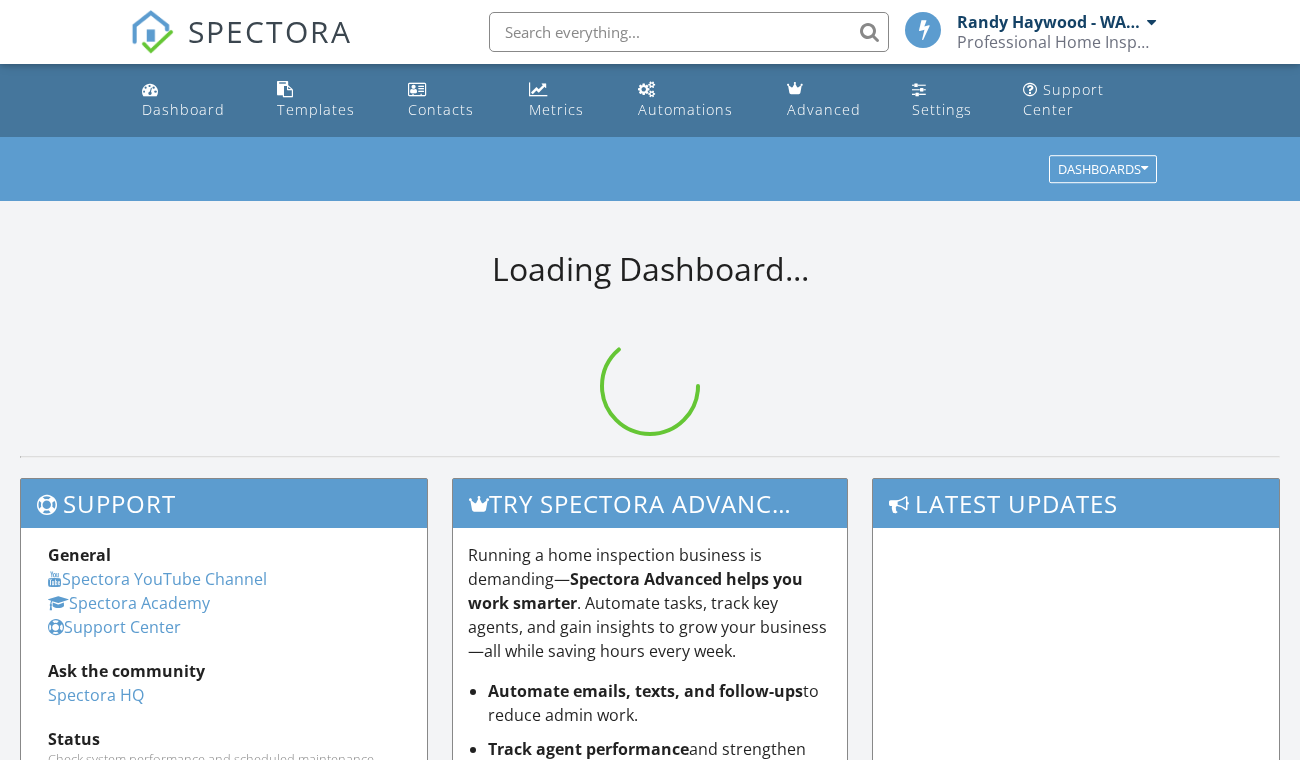 scroll, scrollTop: 0, scrollLeft: 0, axis: both 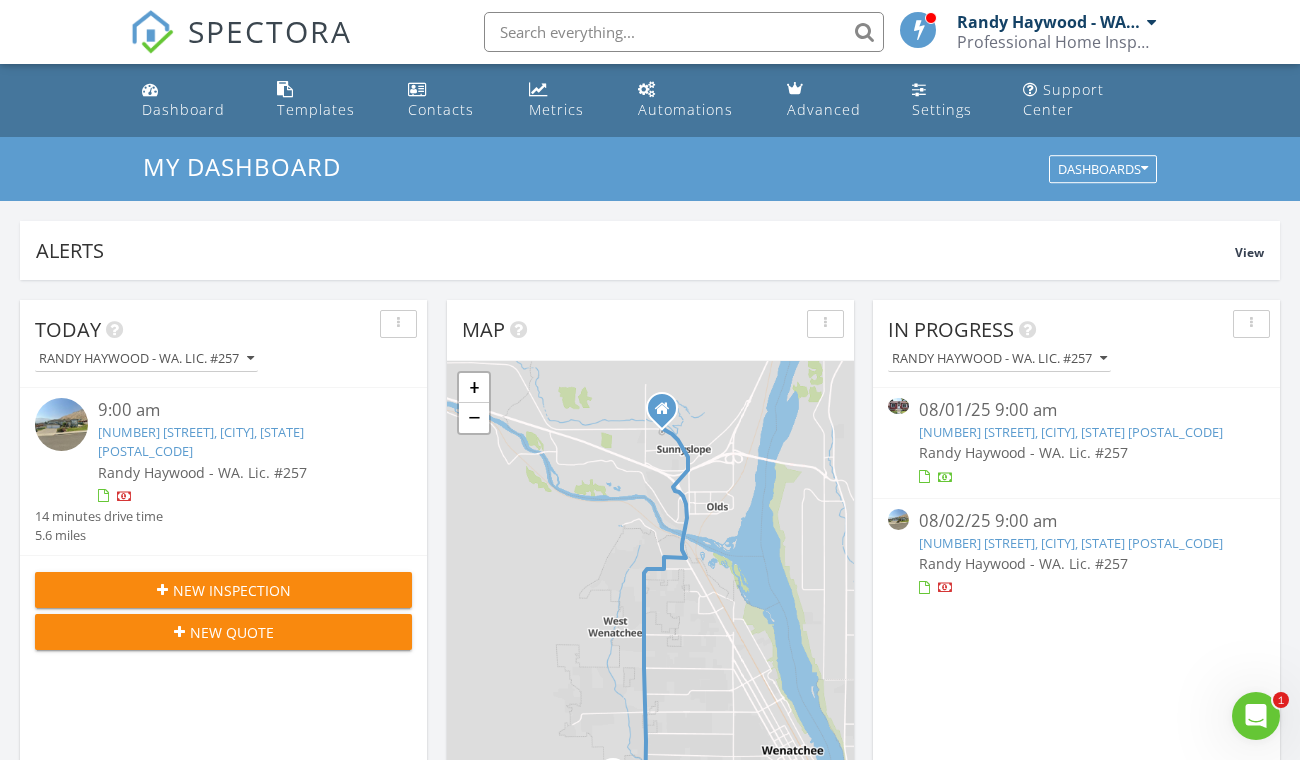 click on "314 E Okanogan, Chelan, WA 98816" at bounding box center [1071, 432] 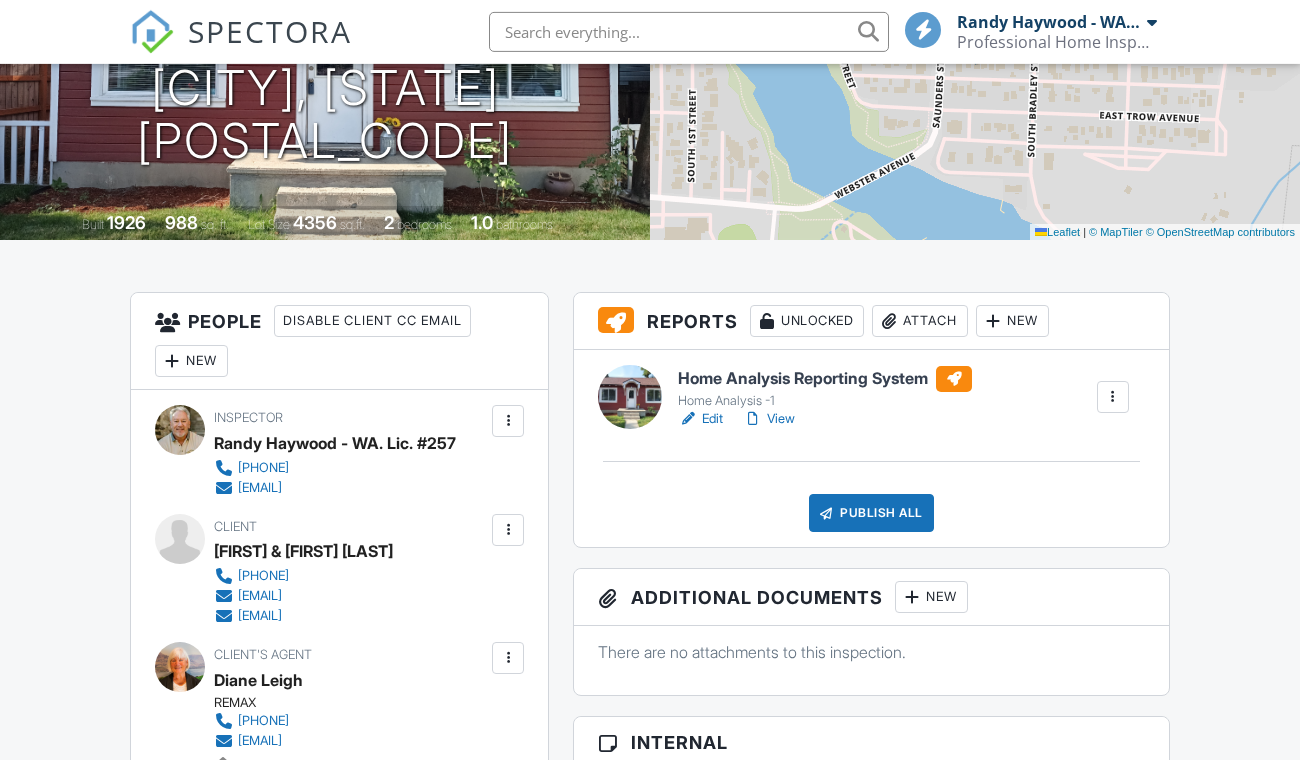 scroll, scrollTop: 294, scrollLeft: 0, axis: vertical 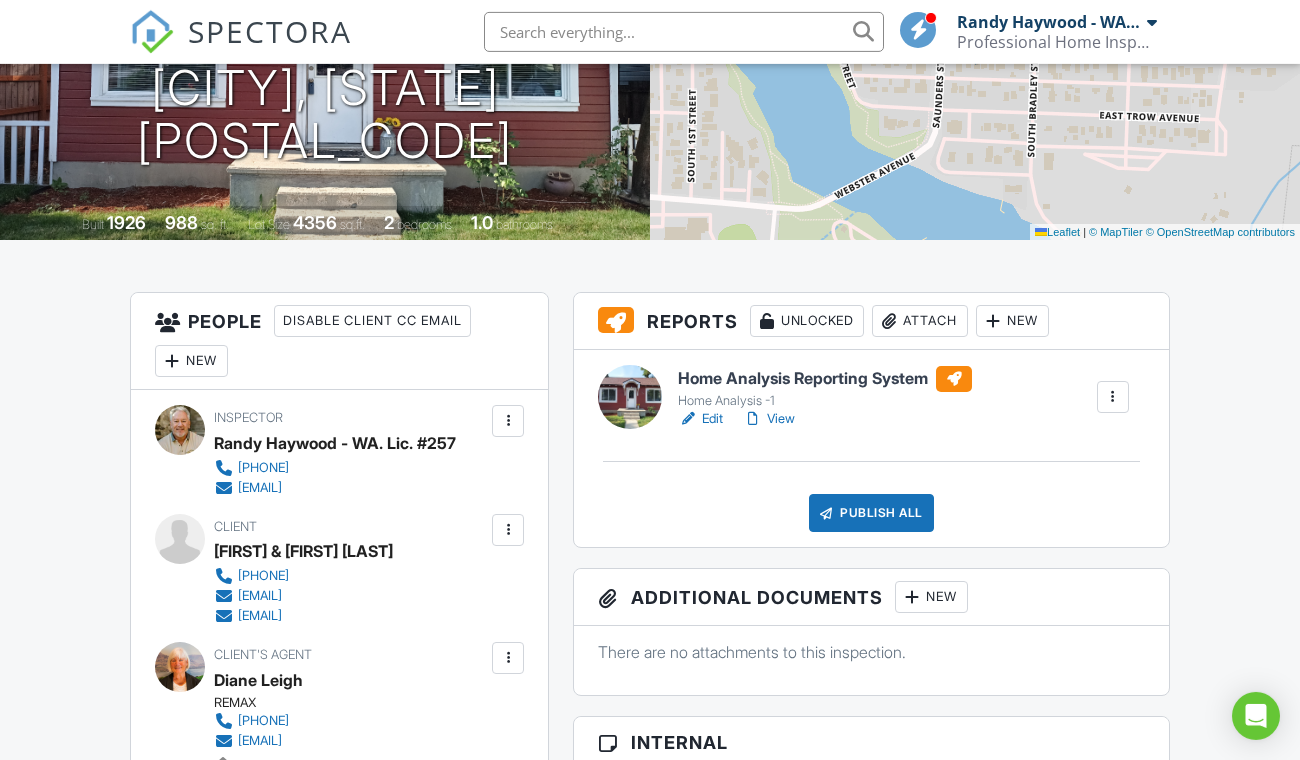 click on "Edit" at bounding box center (700, 419) 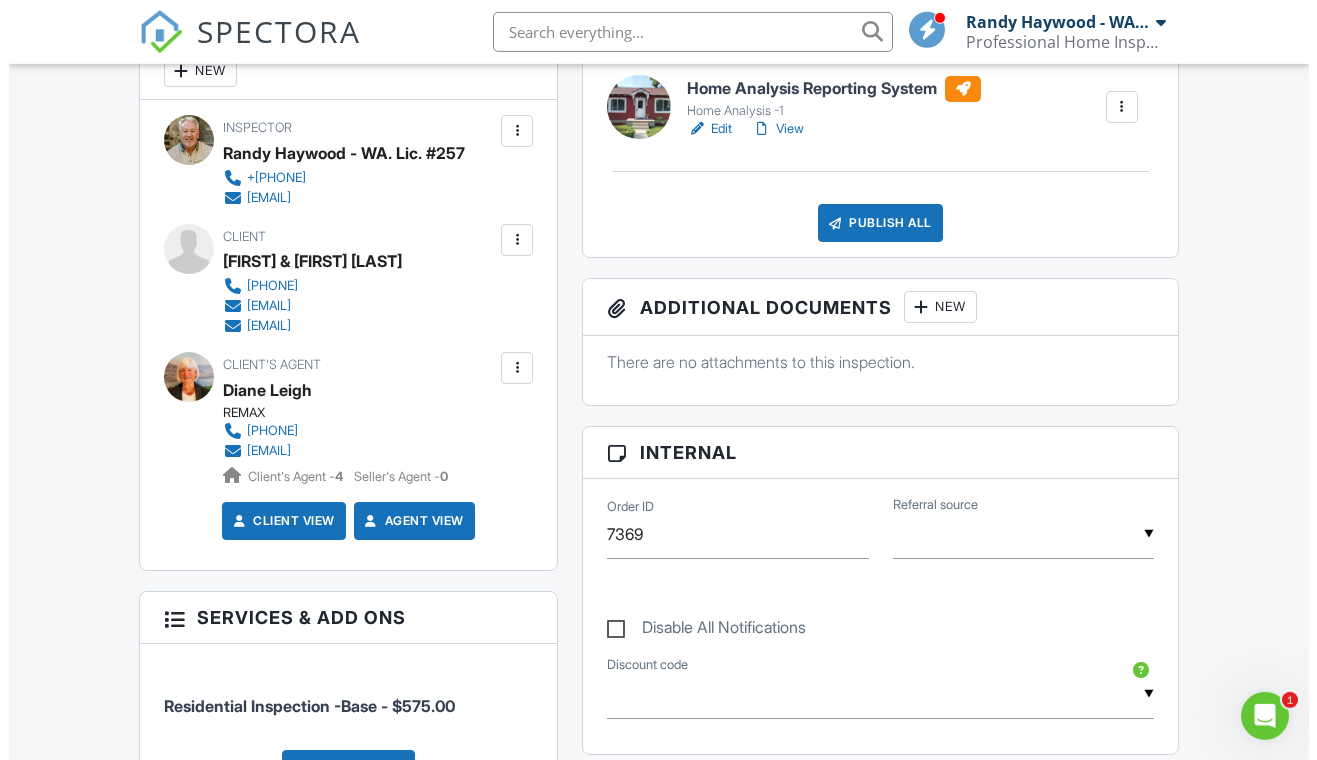 scroll, scrollTop: 566, scrollLeft: 0, axis: vertical 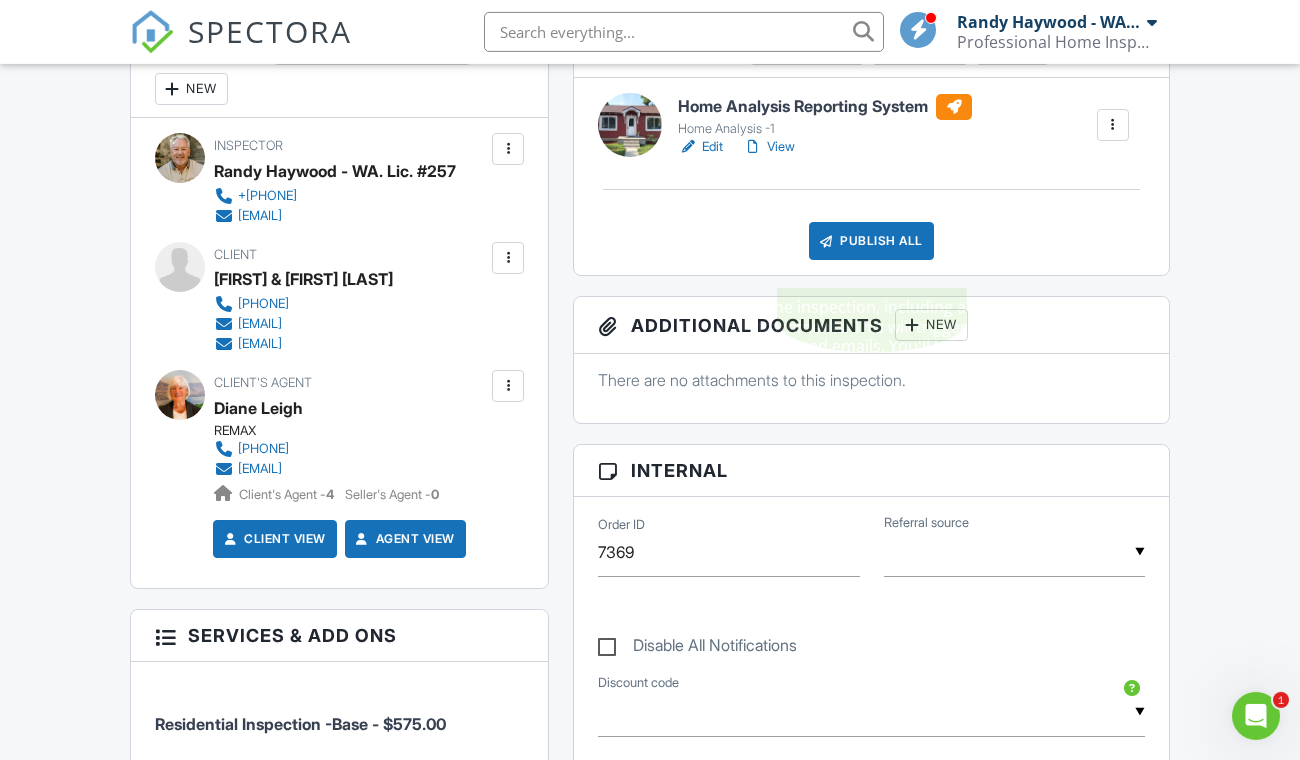 click on "Publish All" at bounding box center (871, 241) 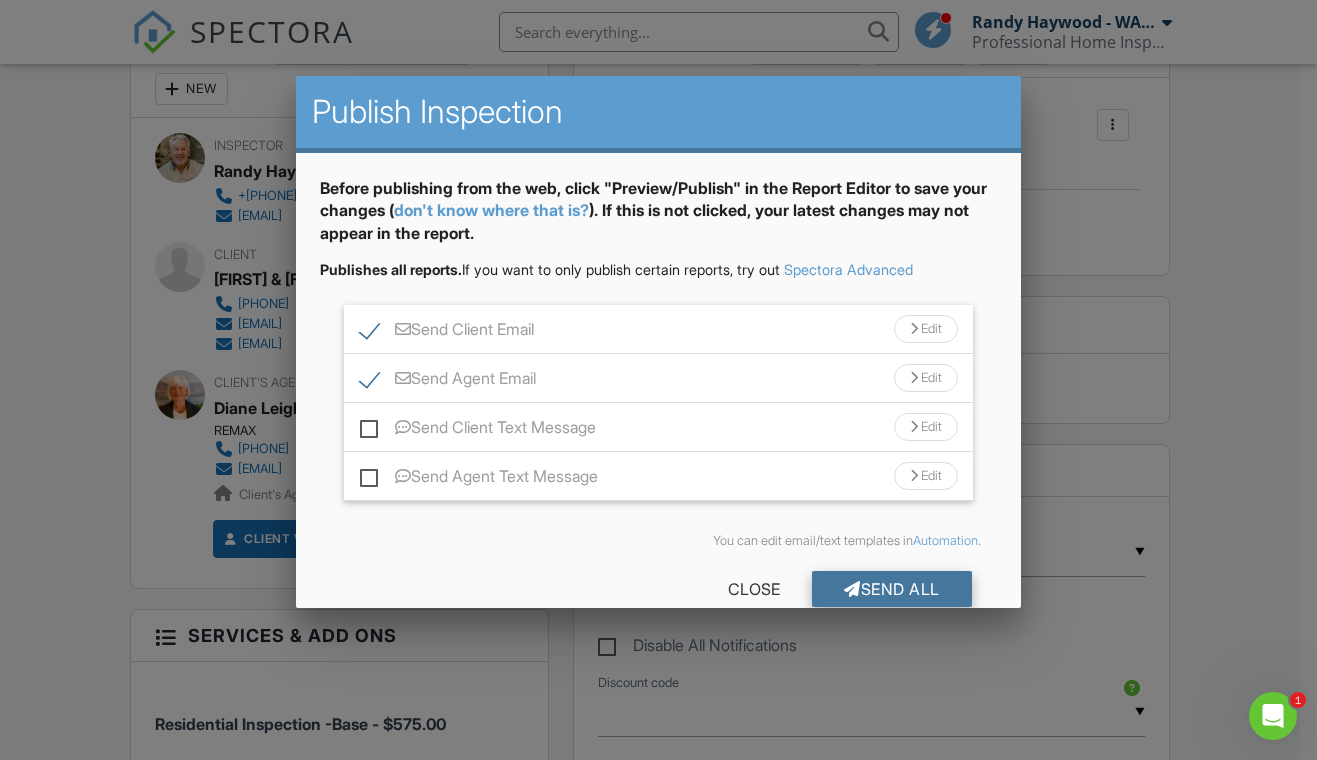 click on "Send All" at bounding box center (892, 589) 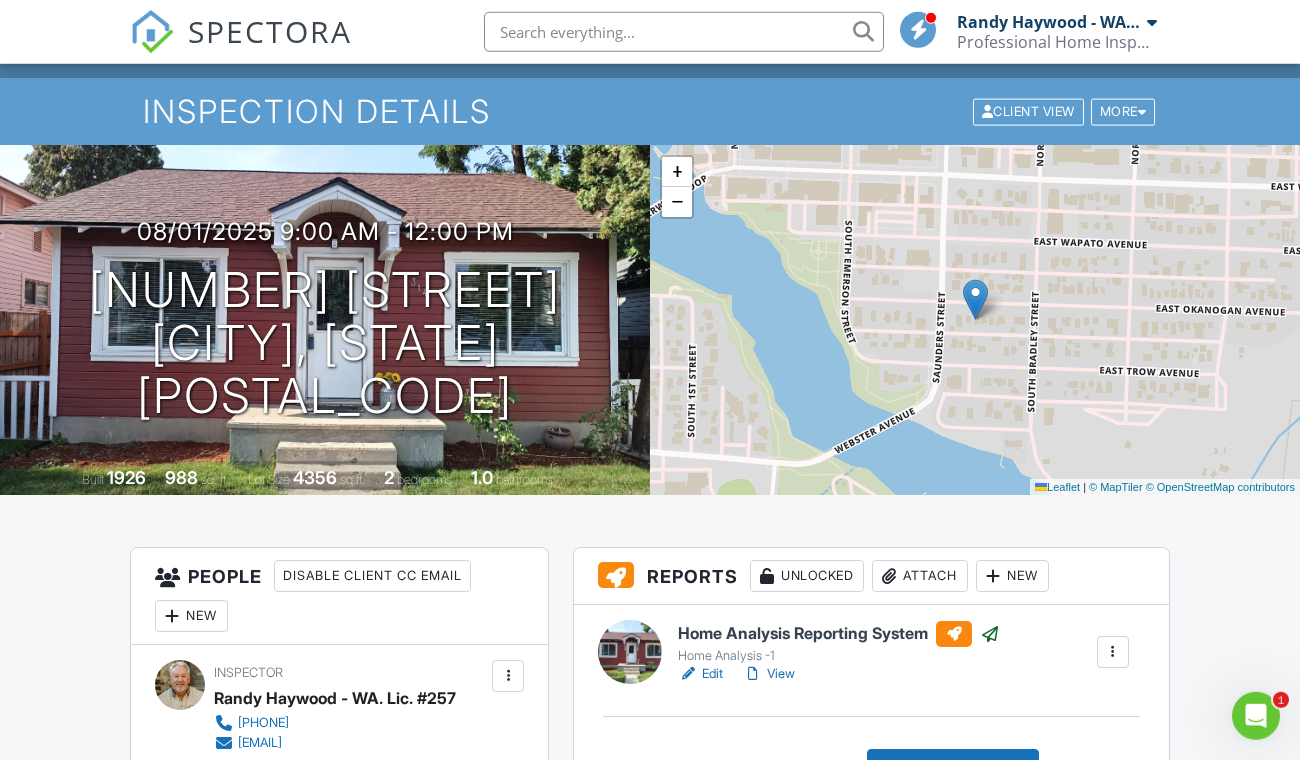 scroll, scrollTop: 0, scrollLeft: 0, axis: both 